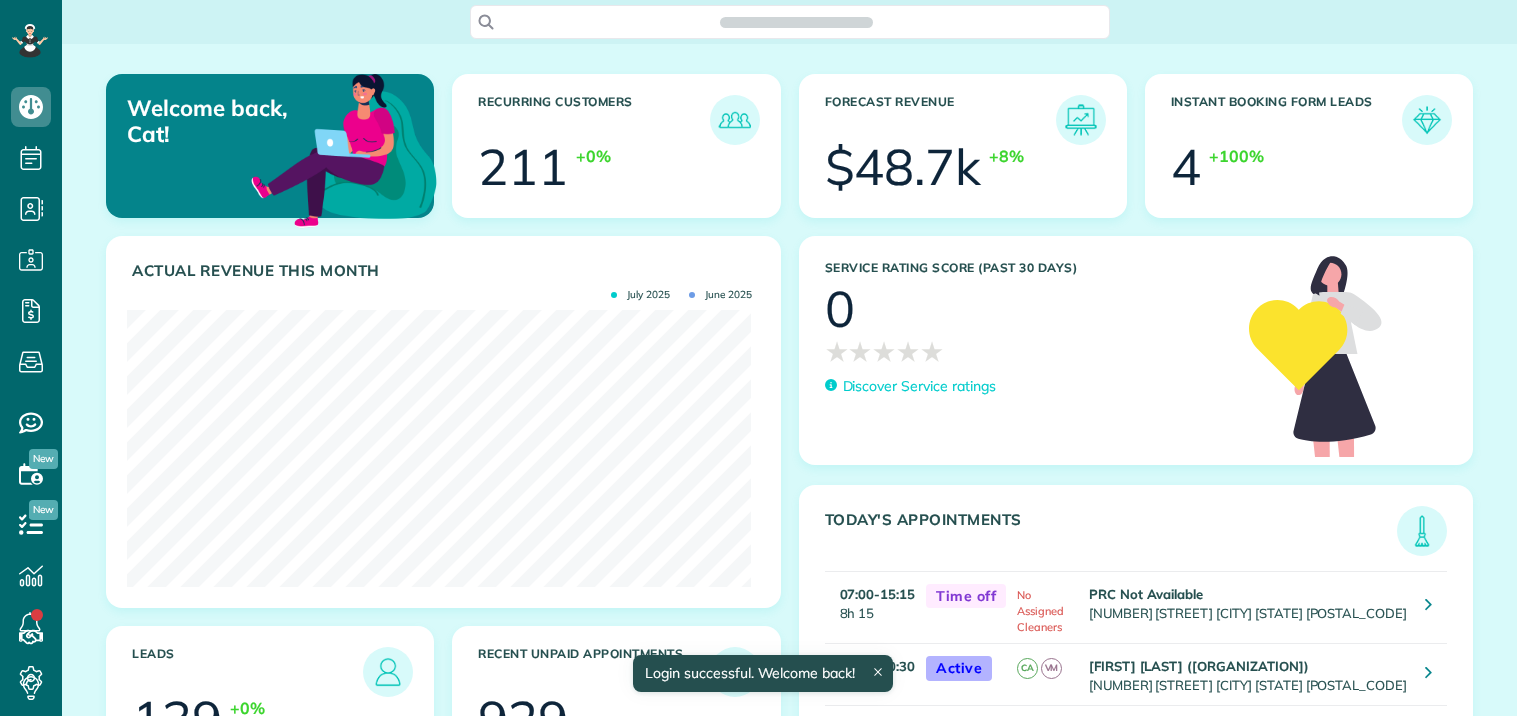 scroll, scrollTop: 0, scrollLeft: 0, axis: both 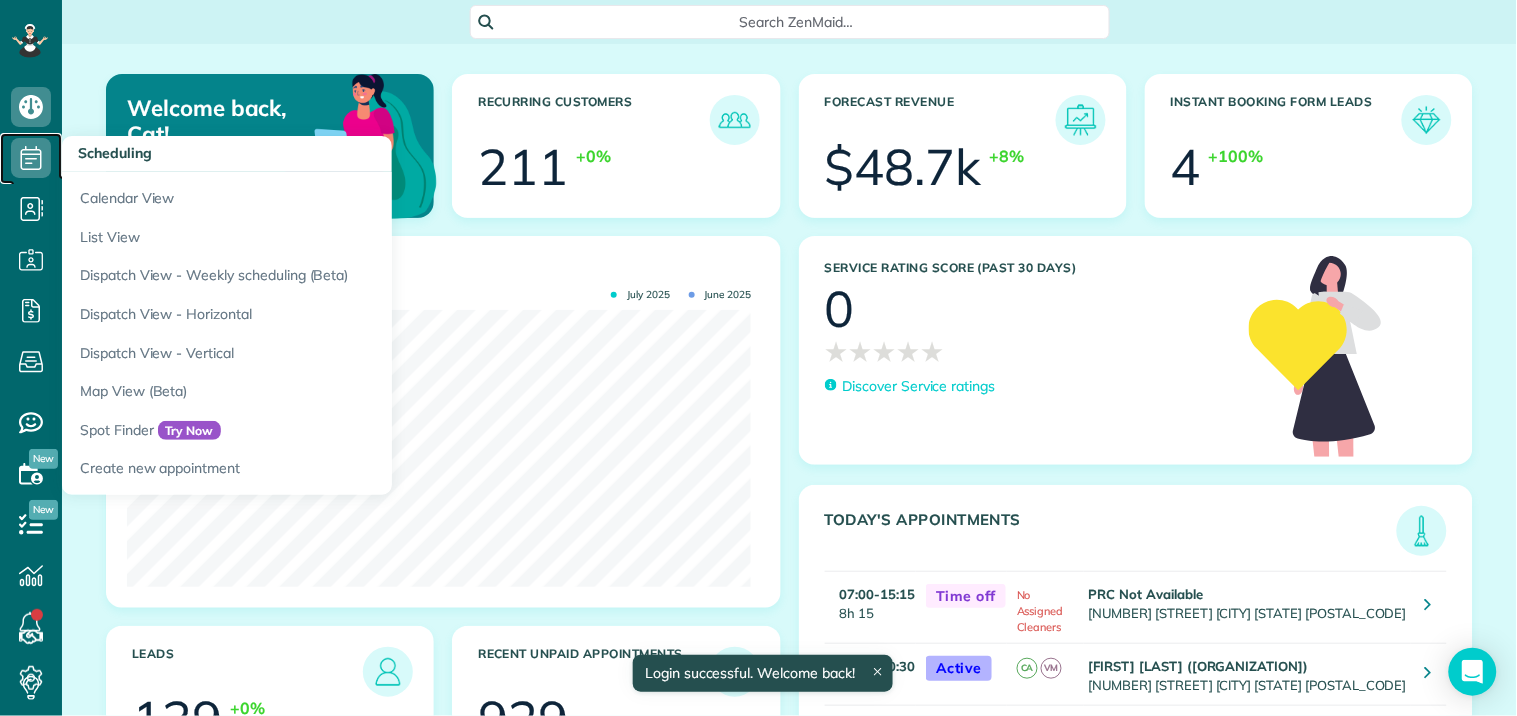click 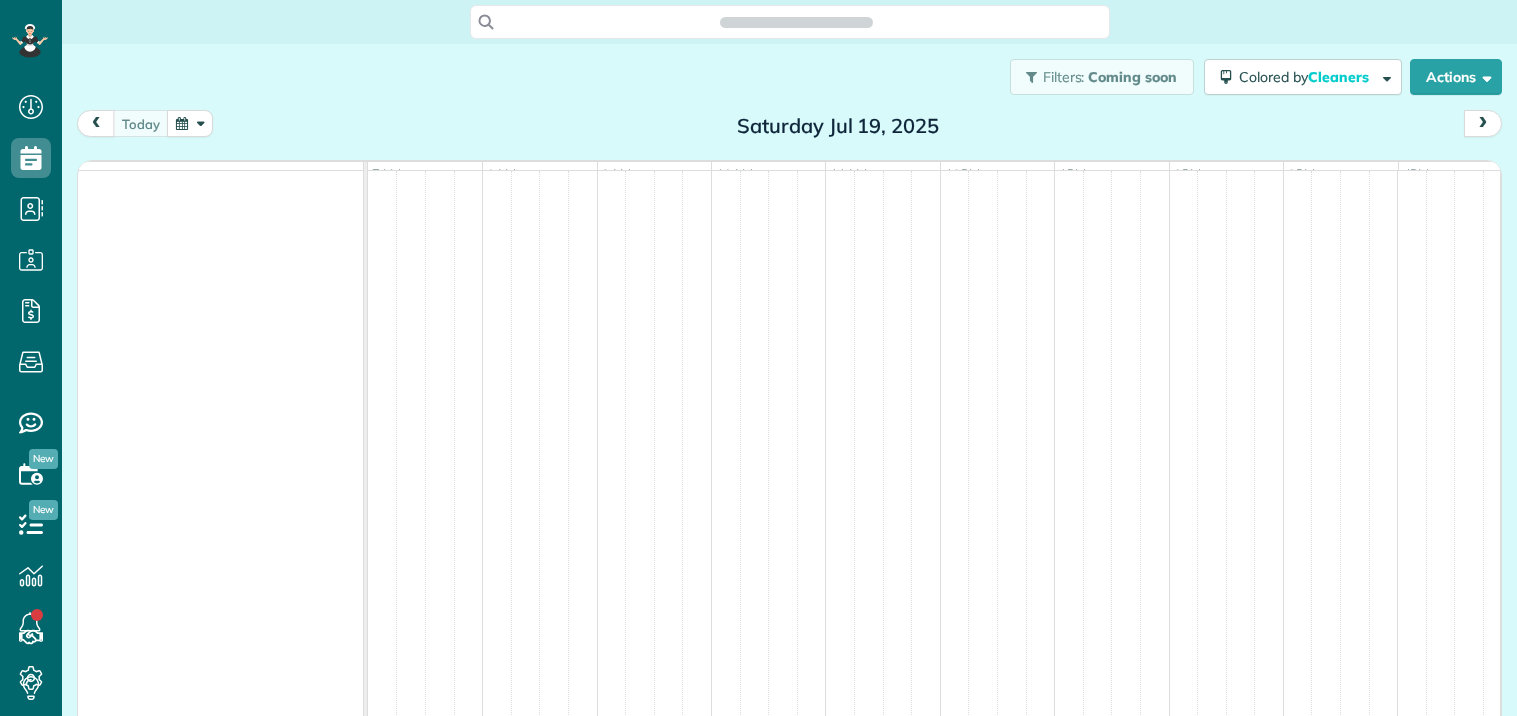 scroll, scrollTop: 0, scrollLeft: 0, axis: both 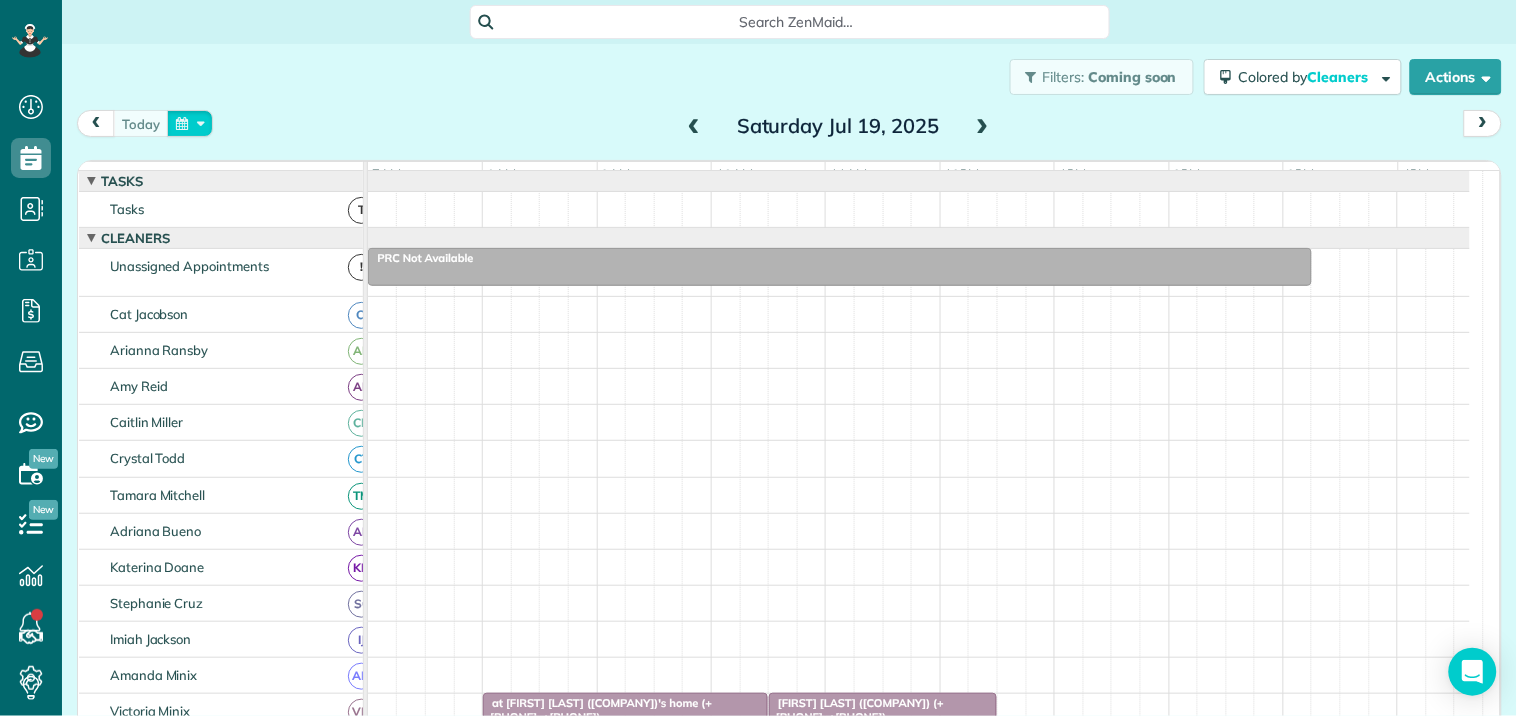 click at bounding box center (190, 123) 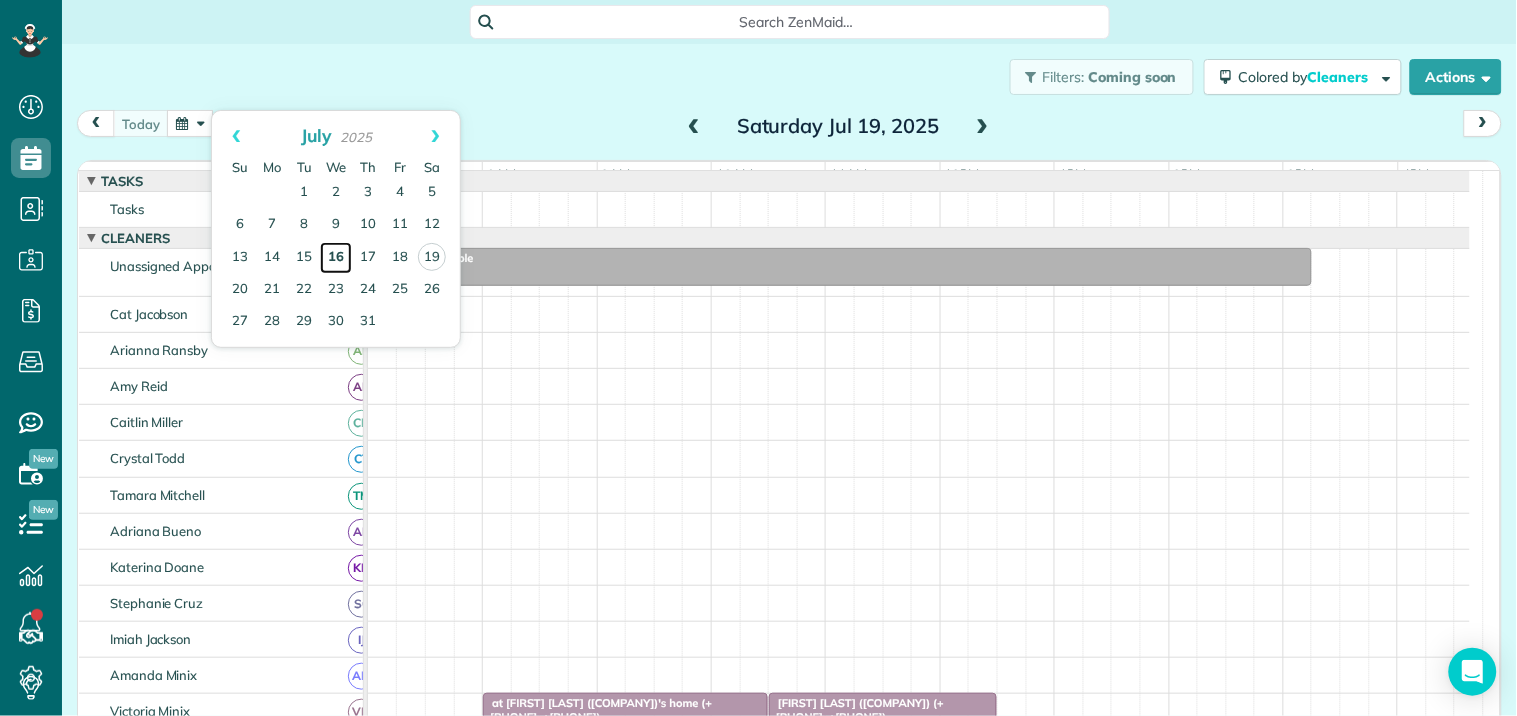 click on "16" at bounding box center [336, 258] 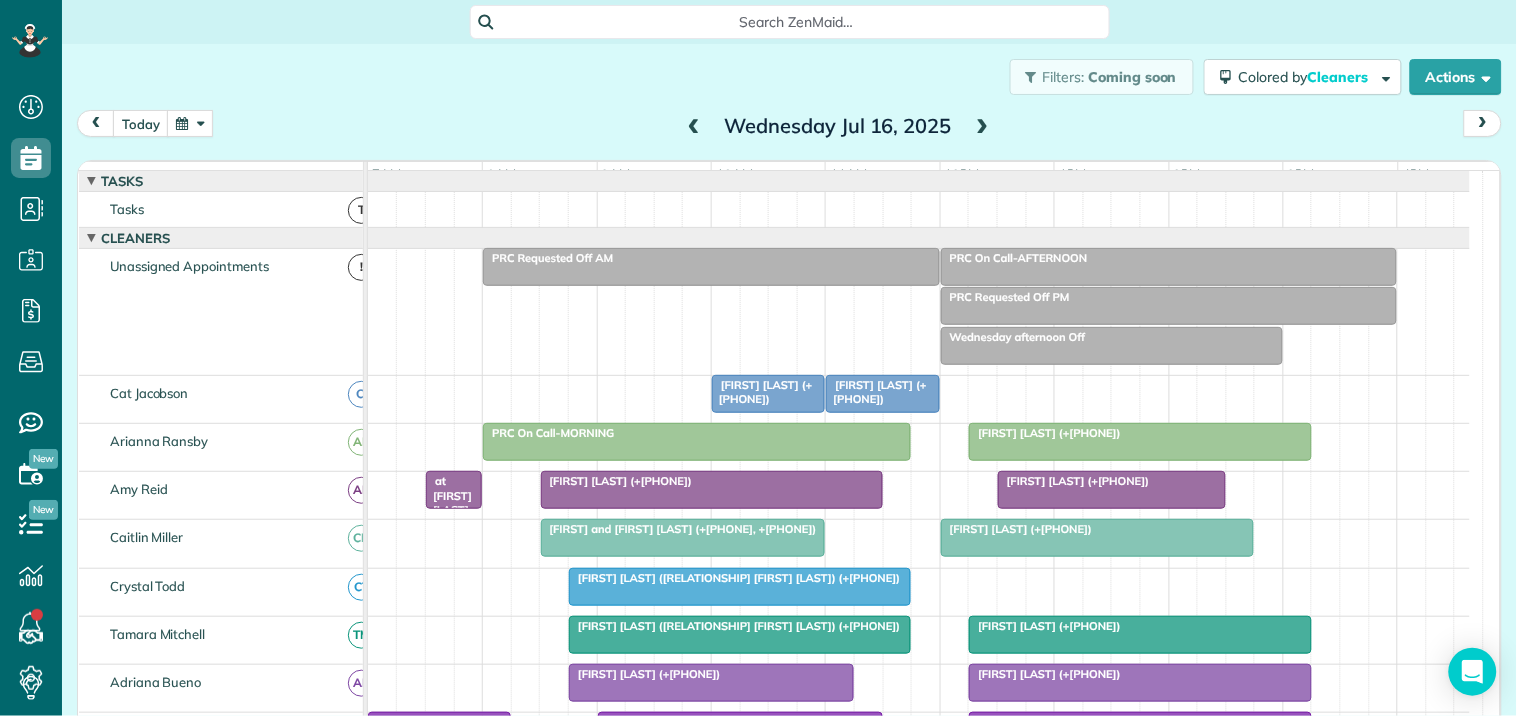 click at bounding box center (190, 123) 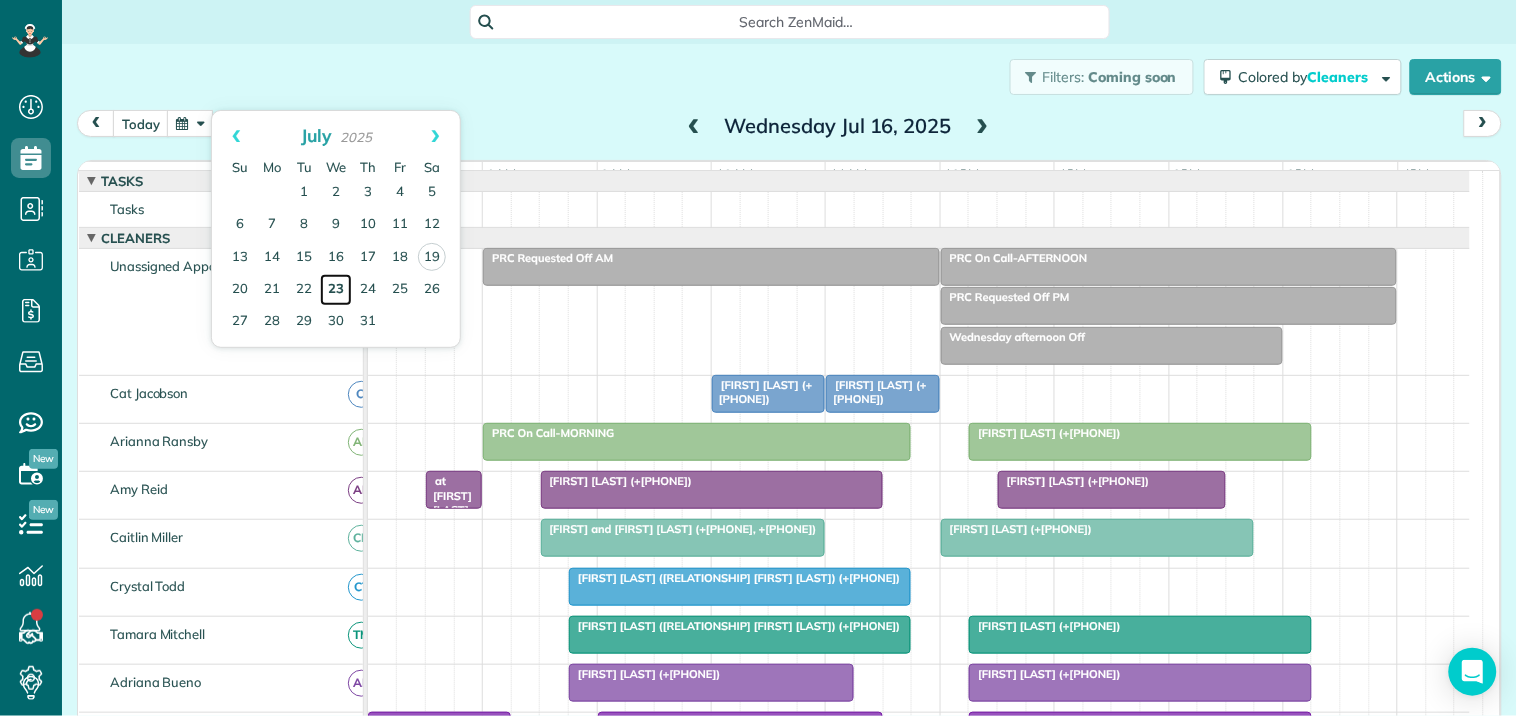 click on "23" at bounding box center [336, 290] 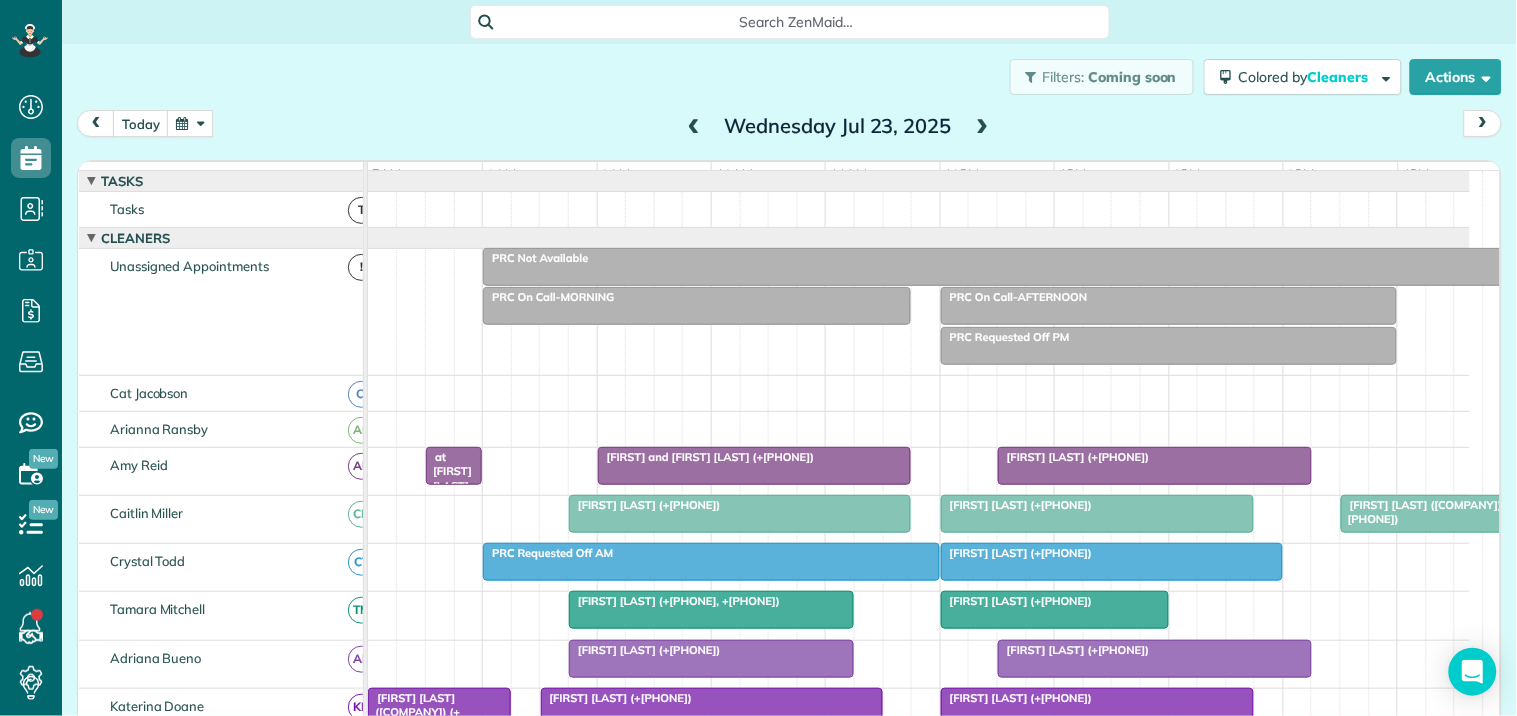 click on "[FIRST] [LAST] (+[PHONE])" at bounding box center (1017, 553) 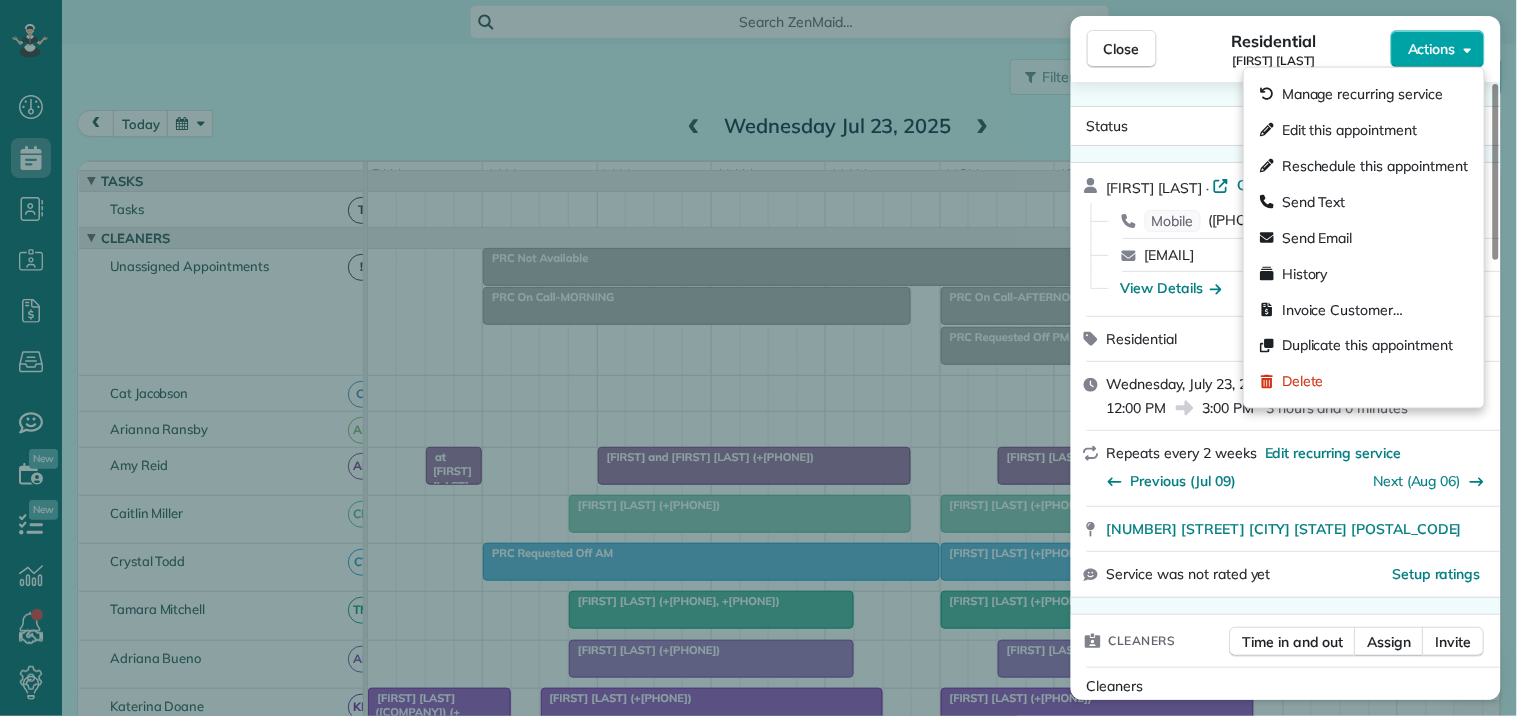 click on "Actions" at bounding box center (1432, 49) 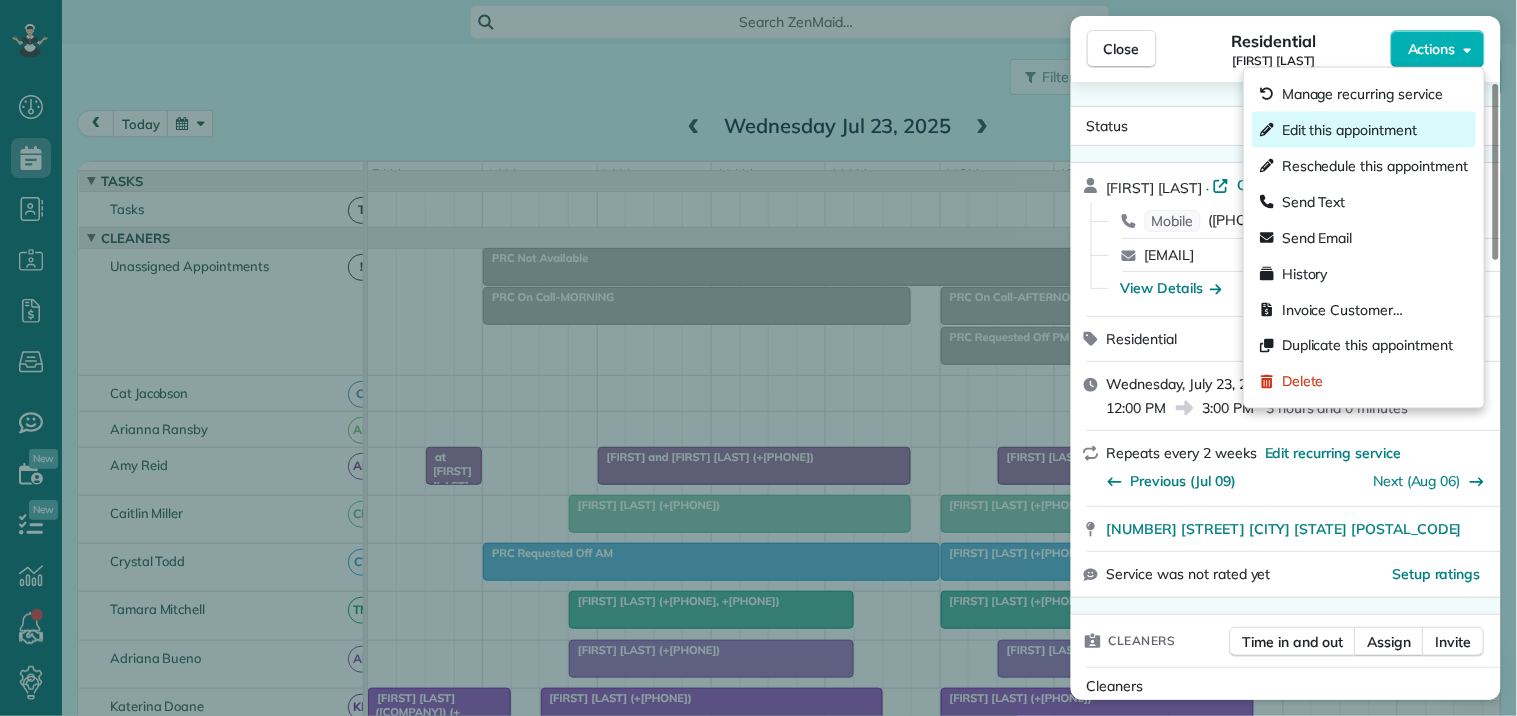 click on "Edit this appointment" at bounding box center [1349, 130] 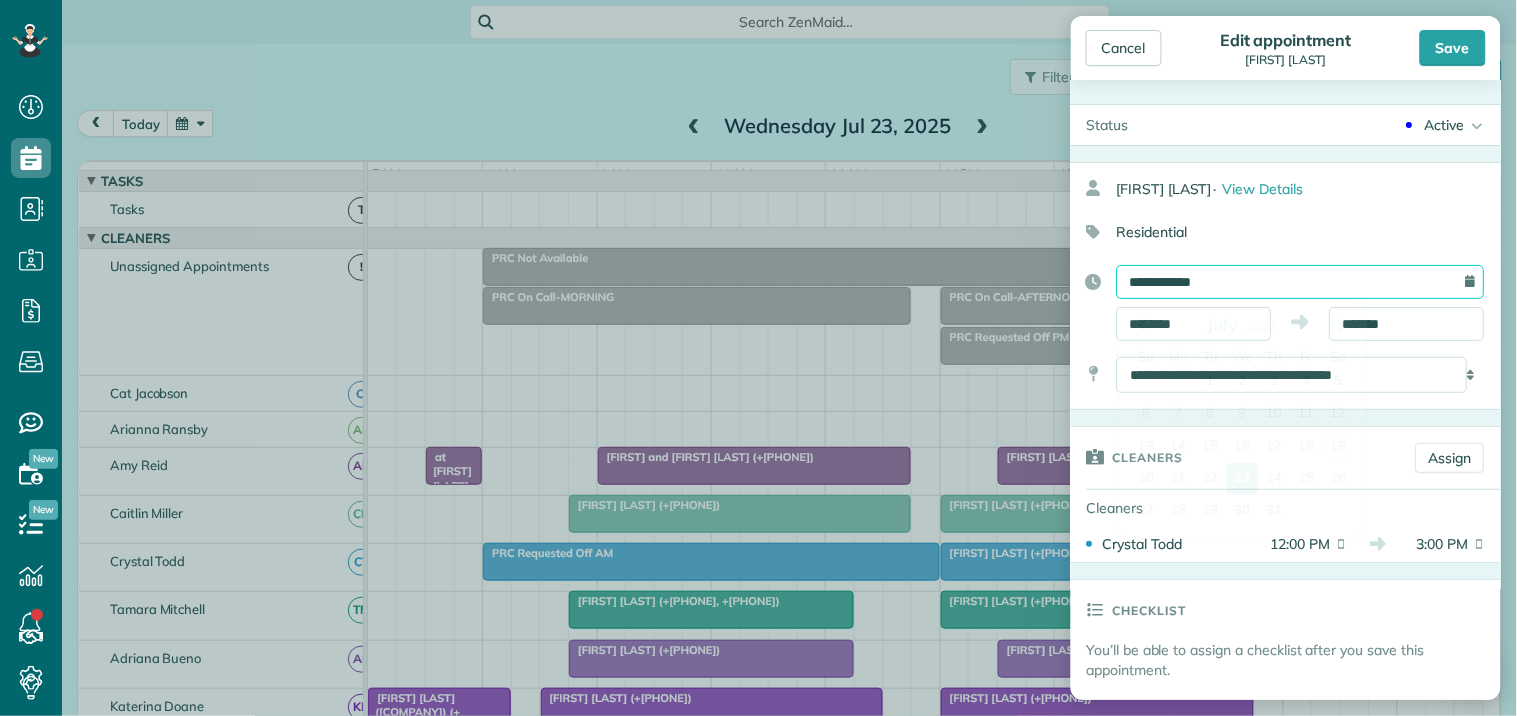click on "**********" at bounding box center (1301, 282) 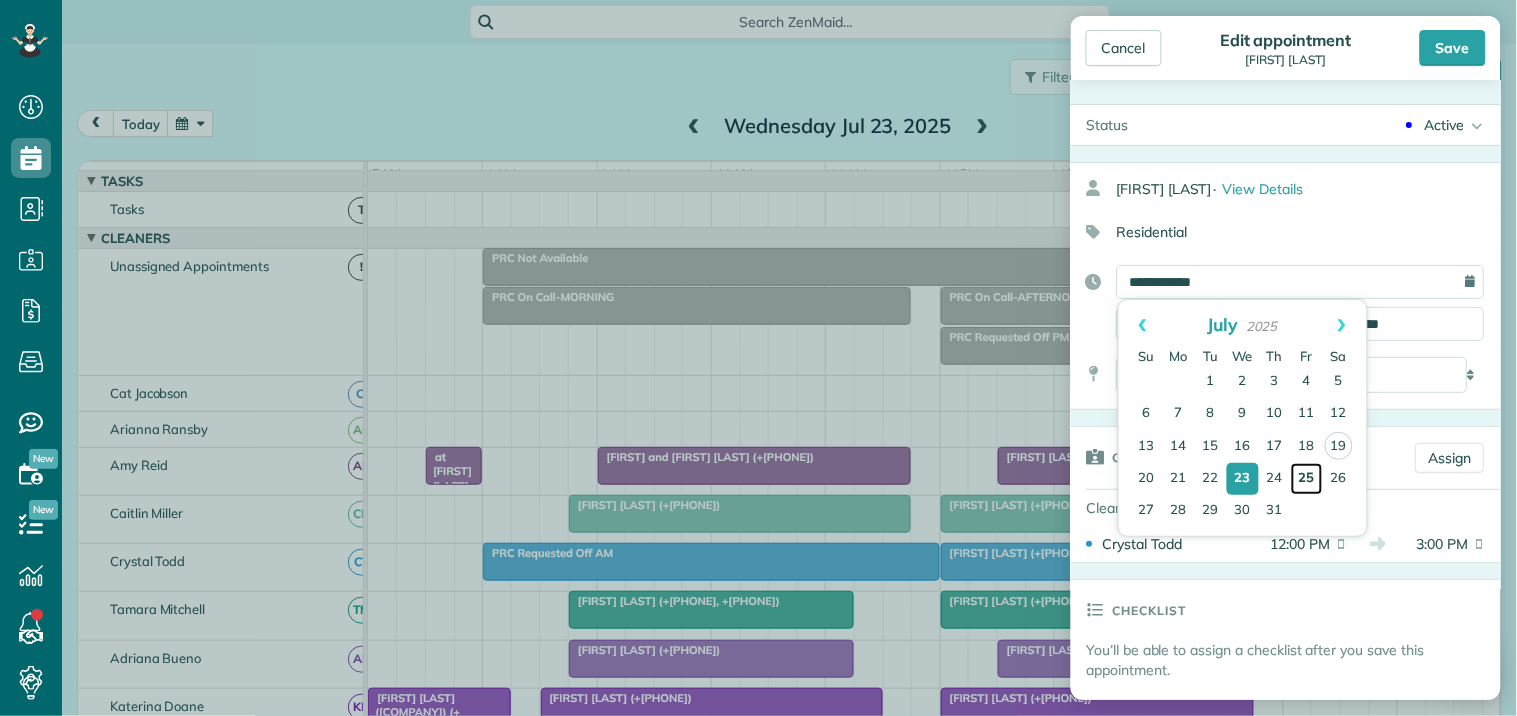 click on "25" at bounding box center (1307, 479) 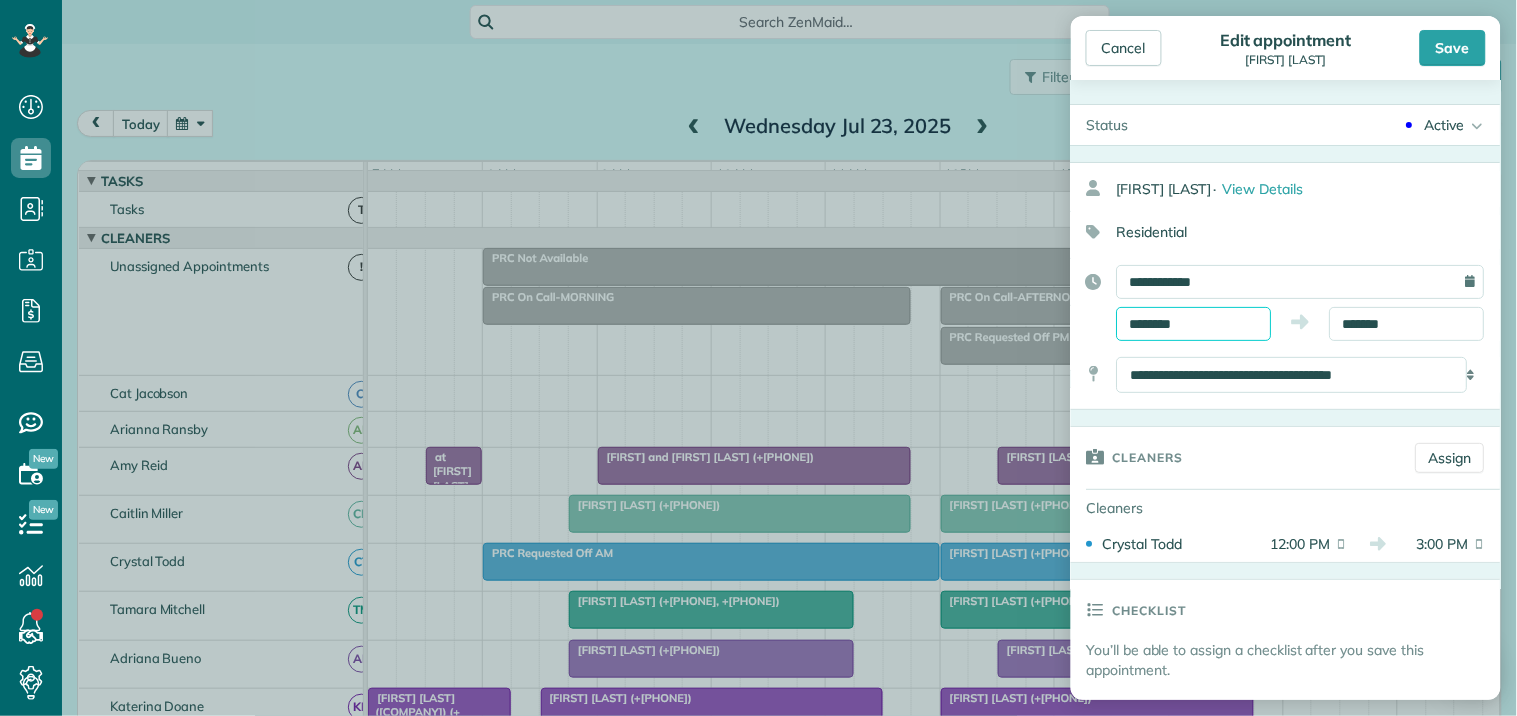 click on "********" at bounding box center (1194, 324) 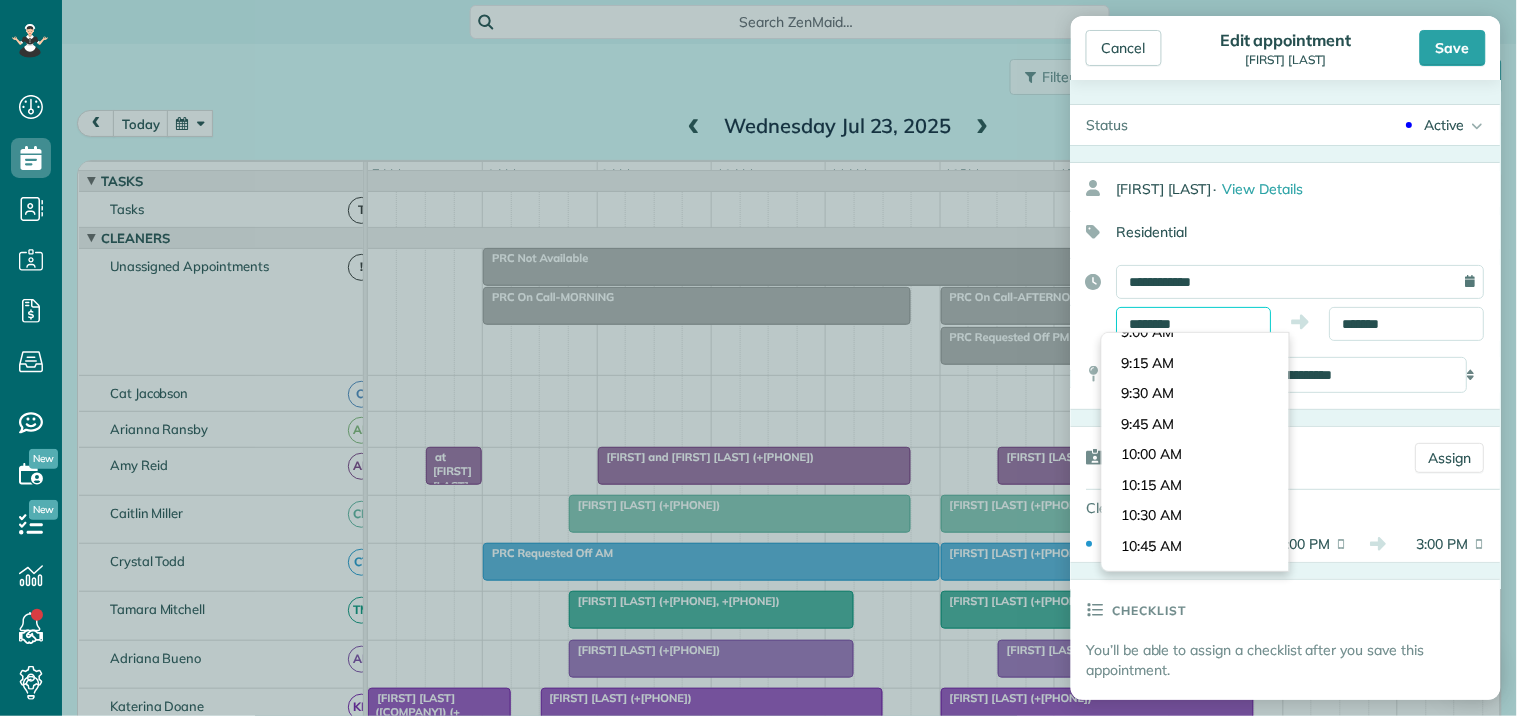 scroll, scrollTop: 1071, scrollLeft: 0, axis: vertical 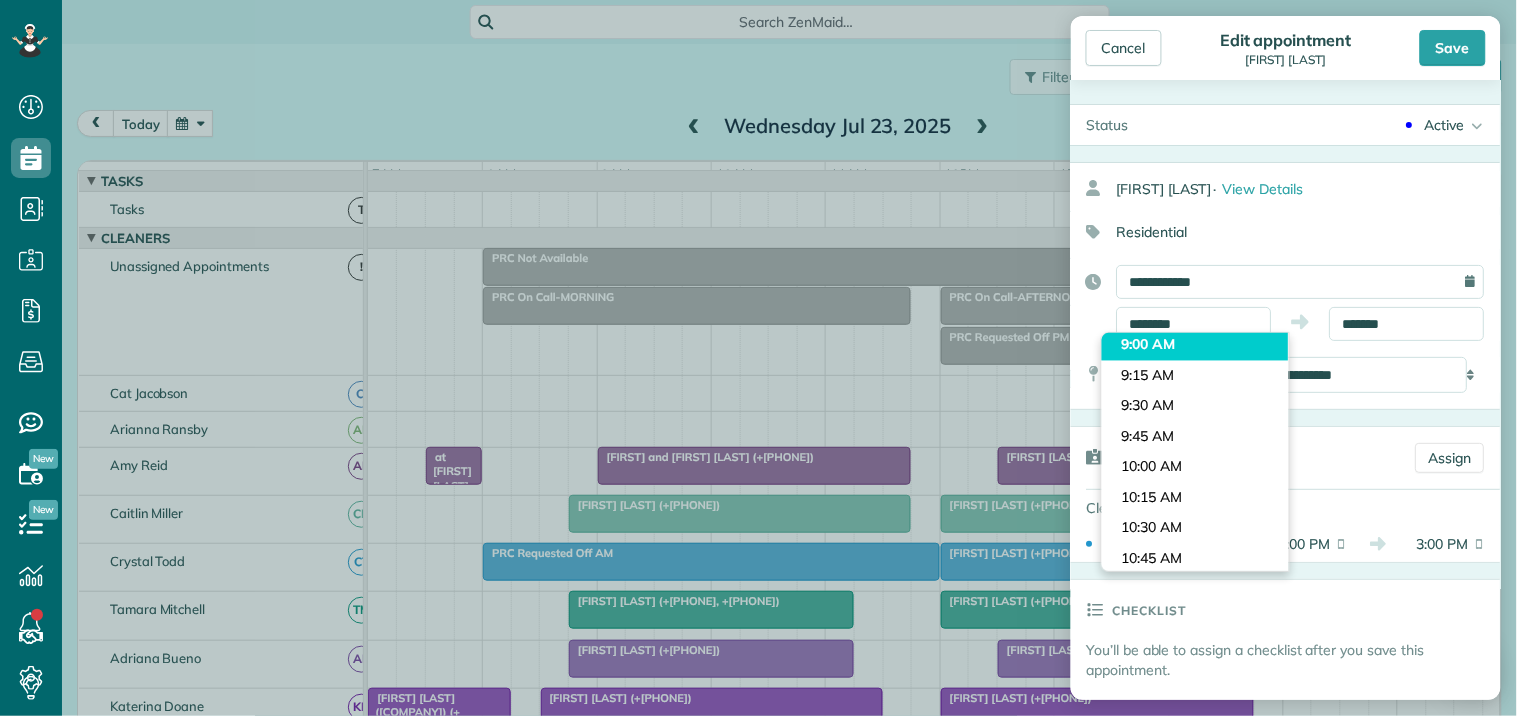 type on "*******" 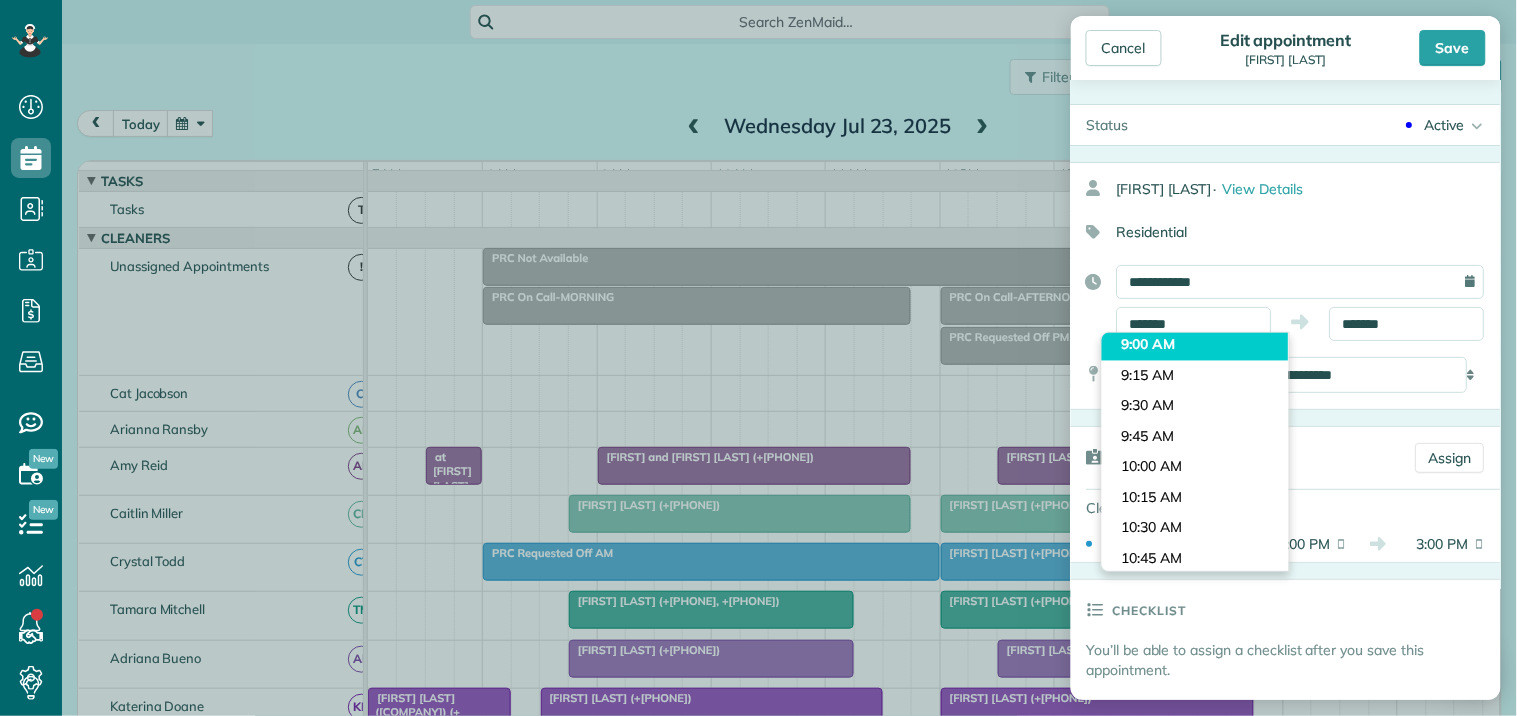click on "Dashboard
Scheduling
Calendar View
List View
Dispatch View - Weekly scheduling (Beta)" at bounding box center [758, 358] 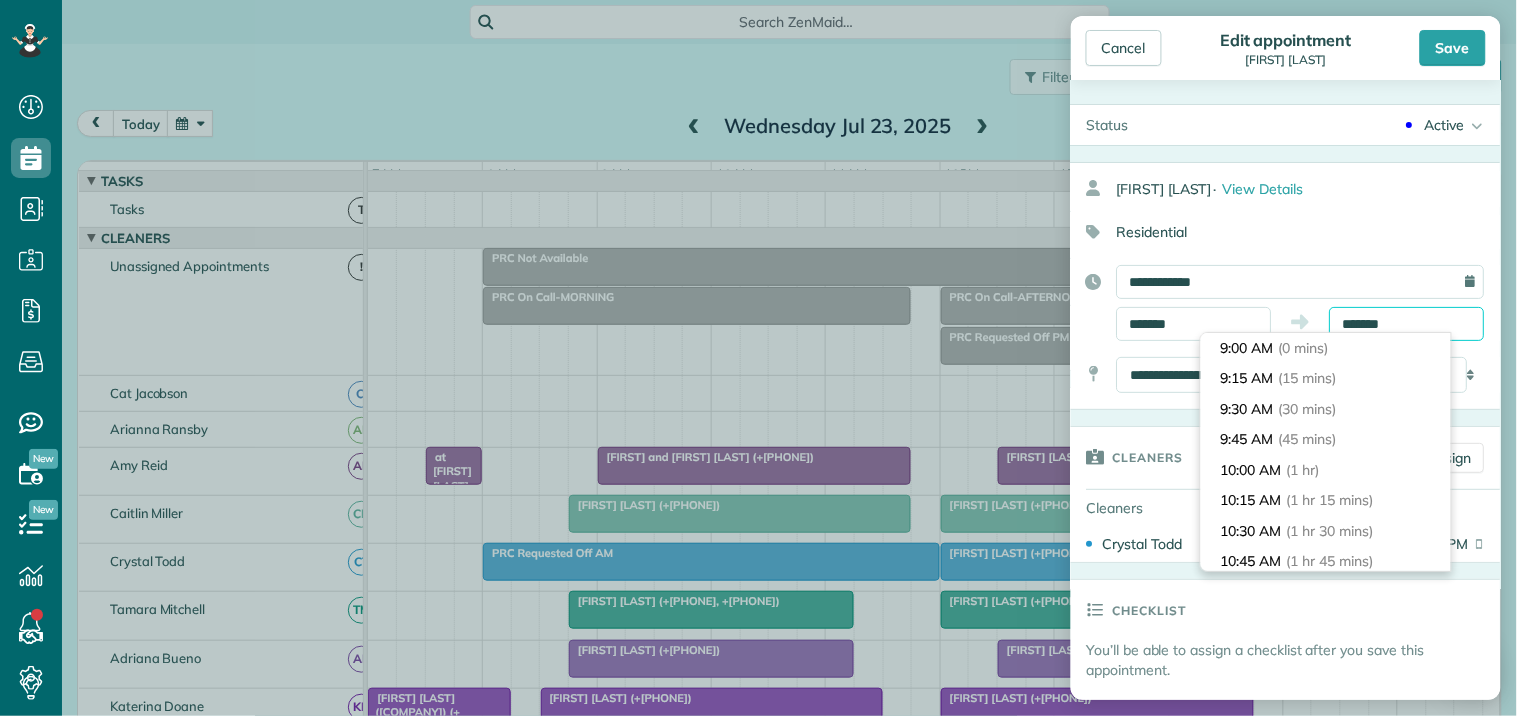 click on "*******" at bounding box center (1407, 324) 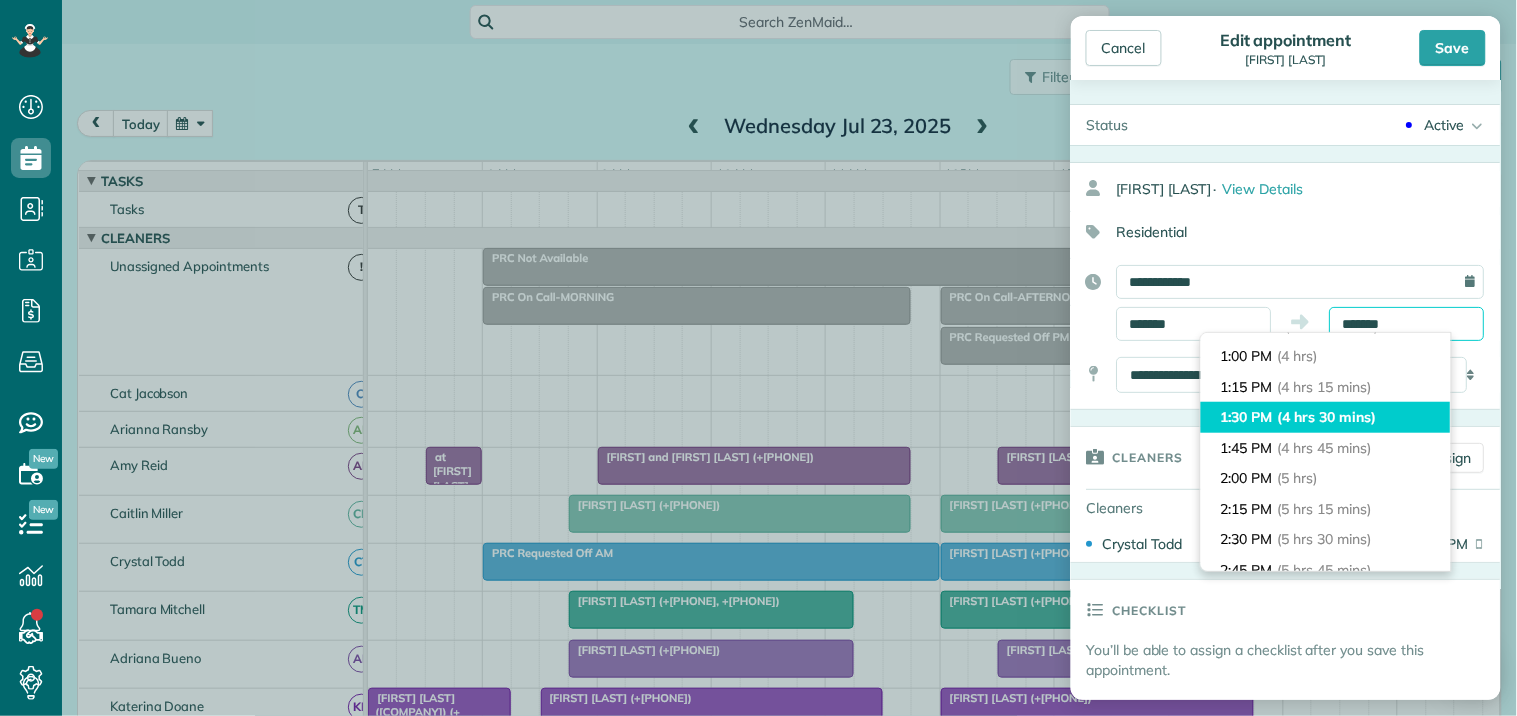 scroll, scrollTop: 257, scrollLeft: 0, axis: vertical 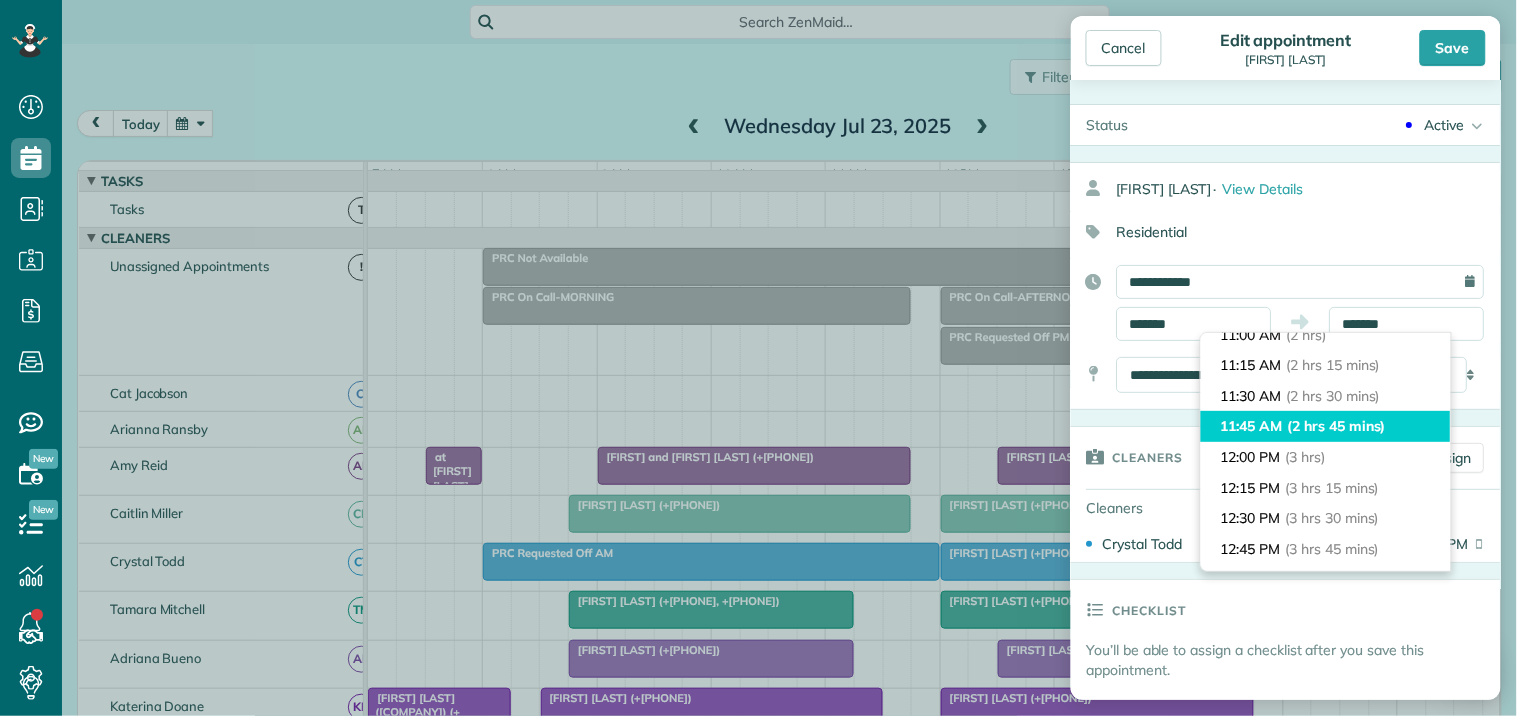 type on "********" 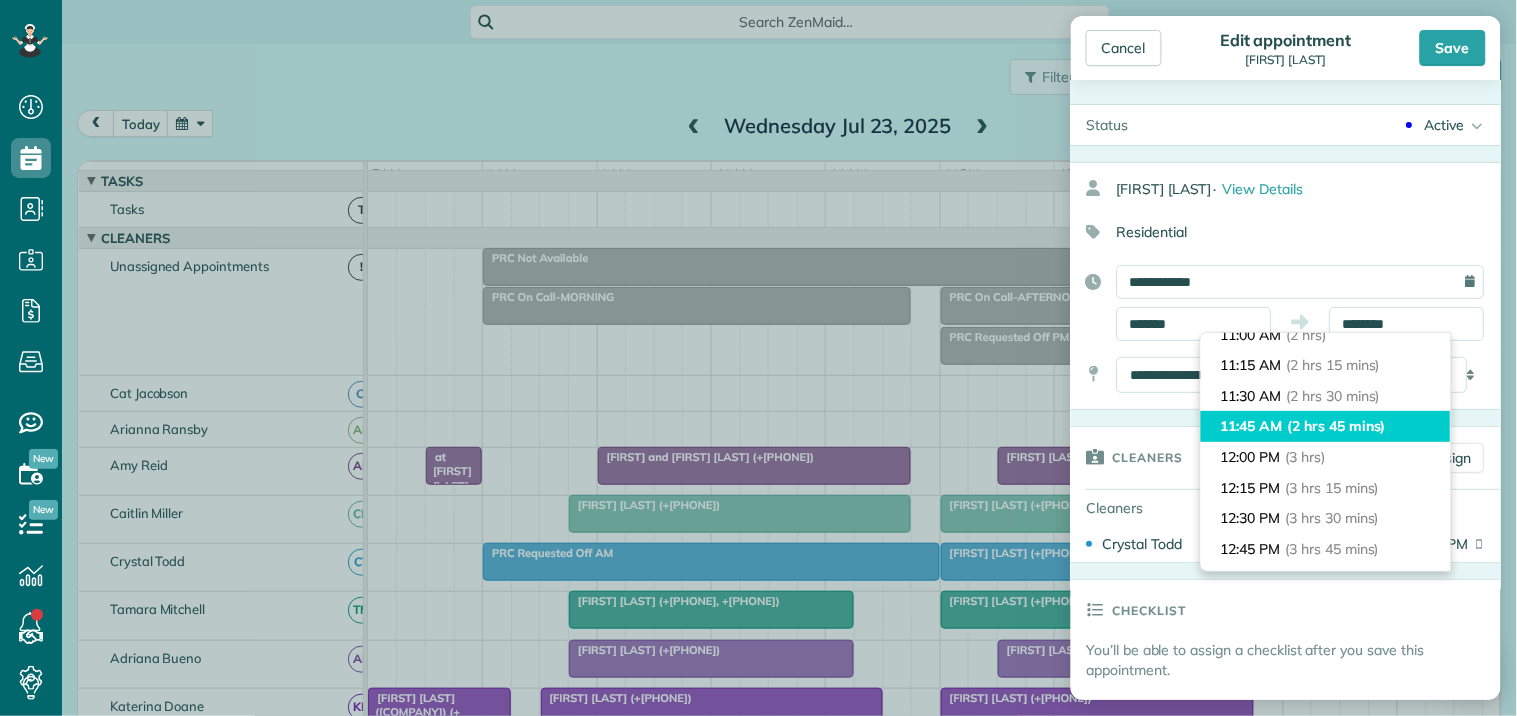 click on "(2 hrs 45 mins)" at bounding box center (1337, 426) 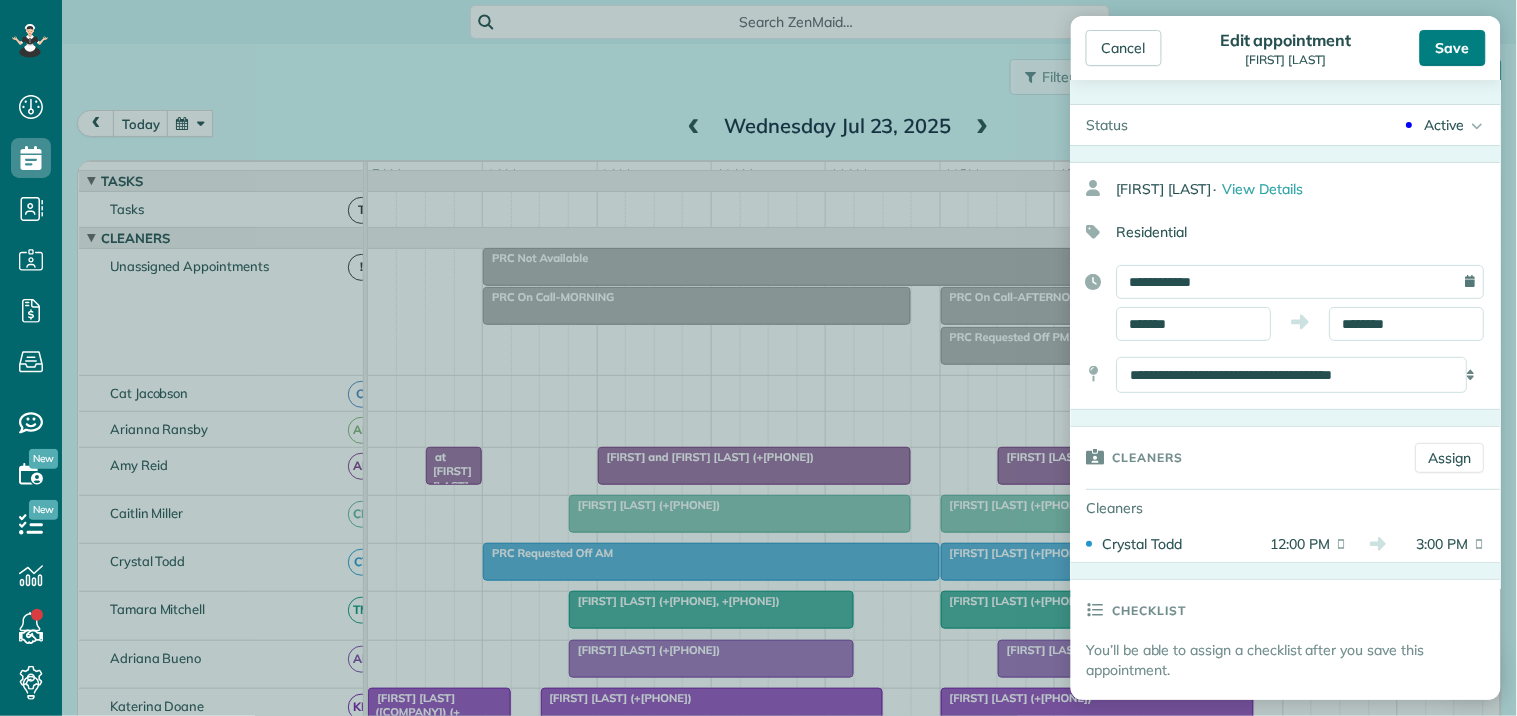 click on "Save" at bounding box center [1453, 48] 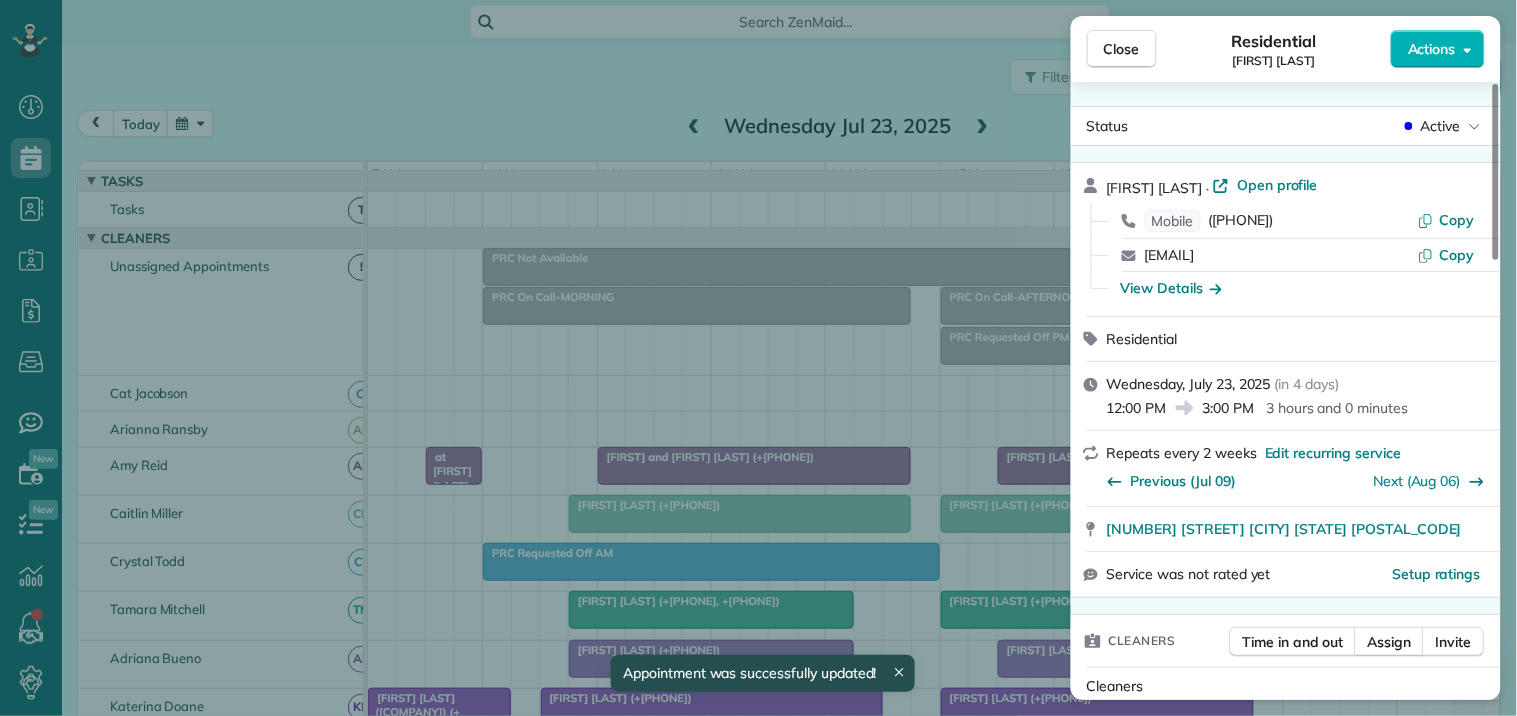 drag, startPoint x: 1123, startPoint y: 55, endPoint x: 1096, endPoint y: 78, distance: 35.468296 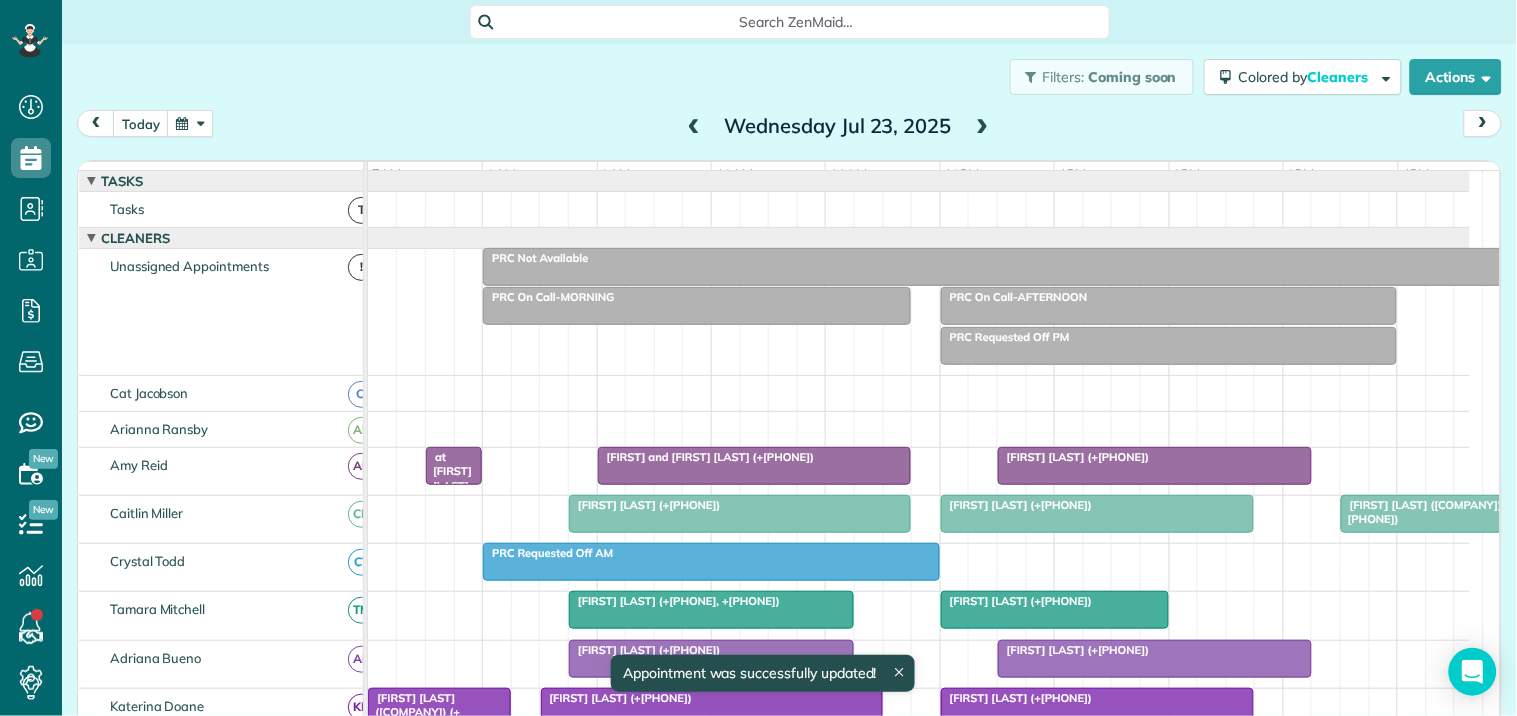 click at bounding box center (711, 562) 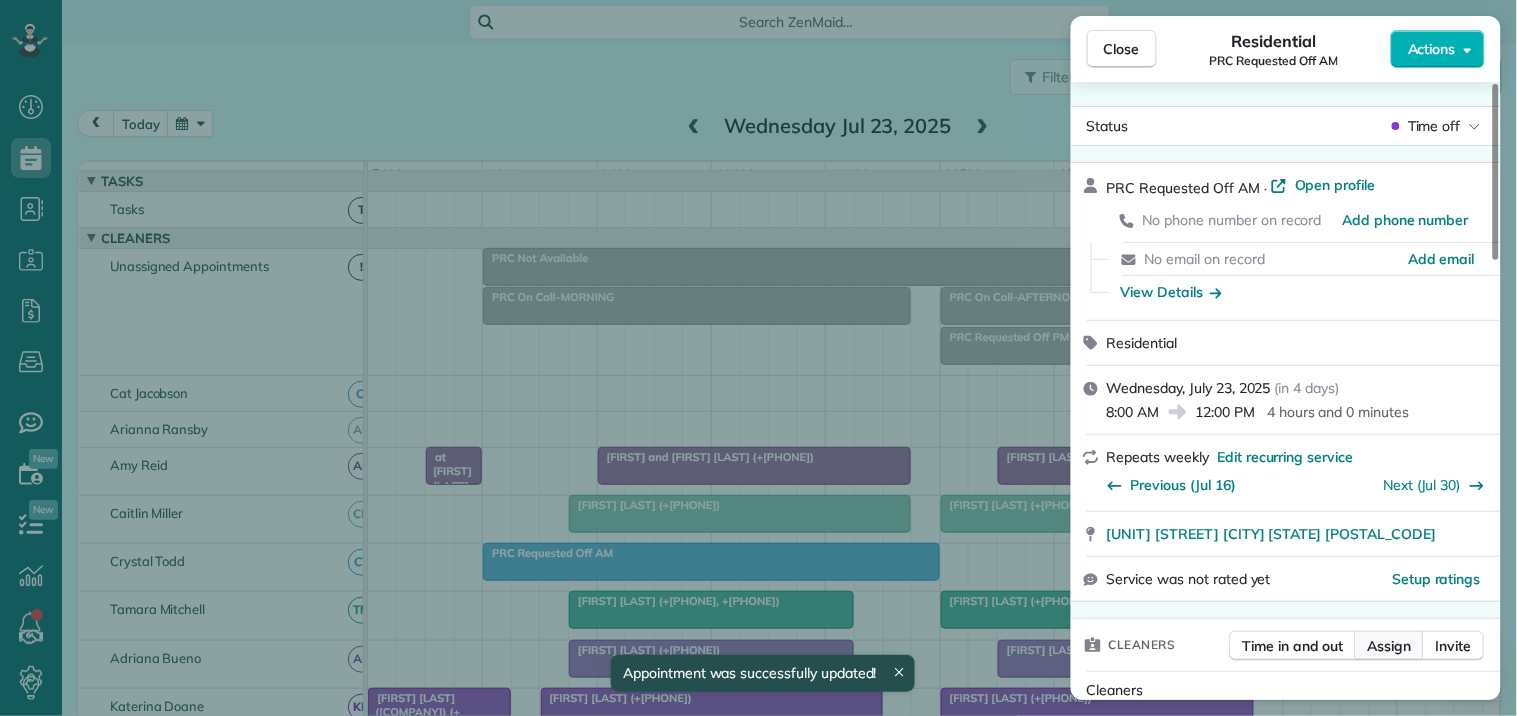 click on "Assign" at bounding box center (1390, 646) 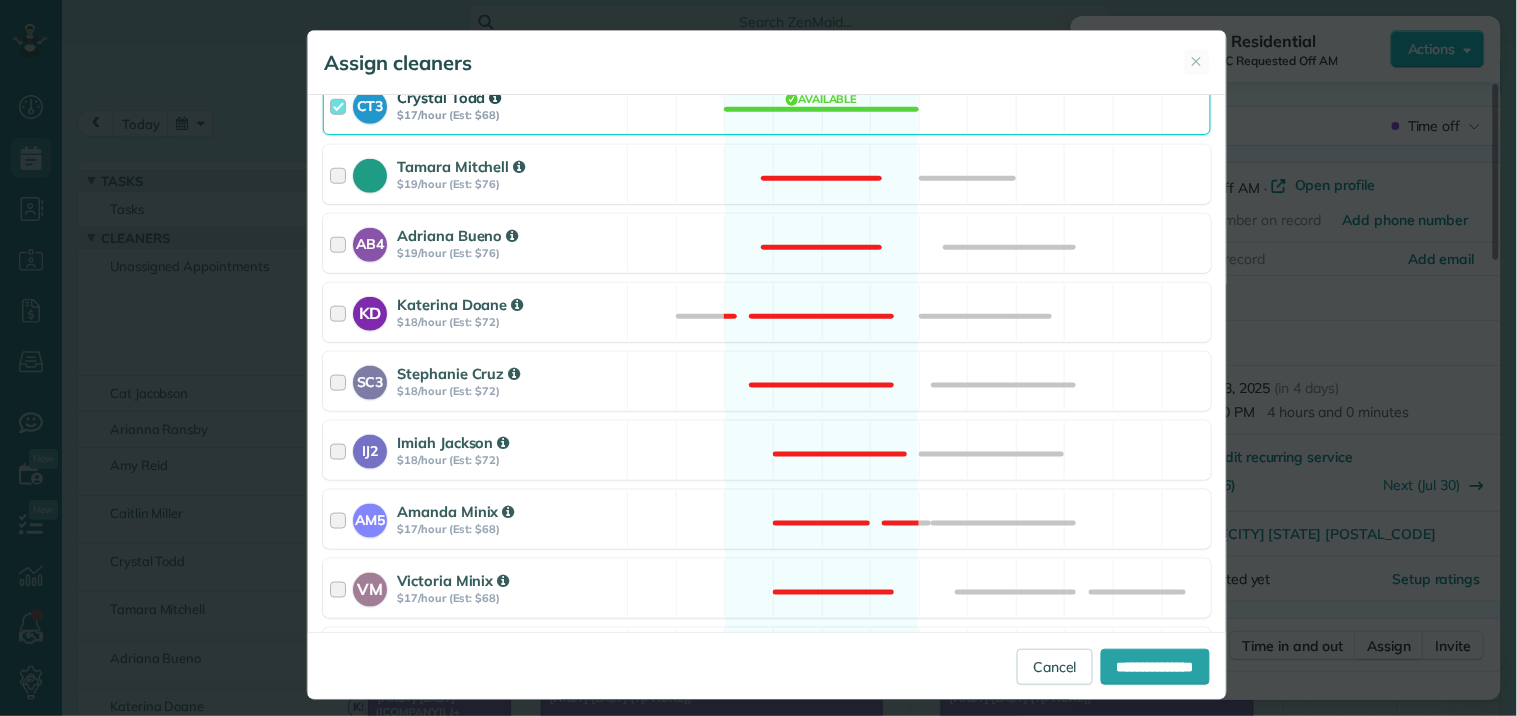 scroll, scrollTop: 333, scrollLeft: 0, axis: vertical 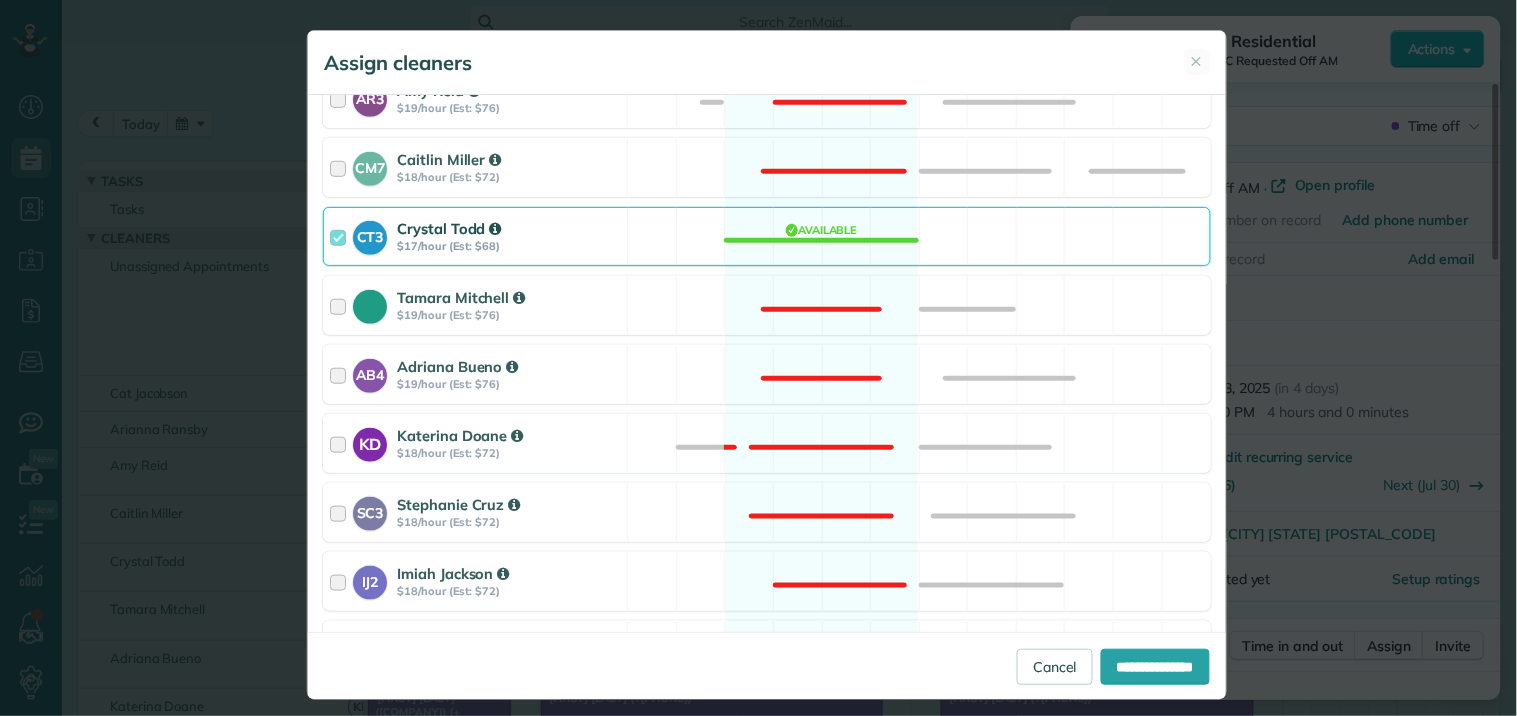 click on "[FIRST] [LAST]
$[PRICE]/hour (Est: $[PRICE])
Available" at bounding box center [767, 236] 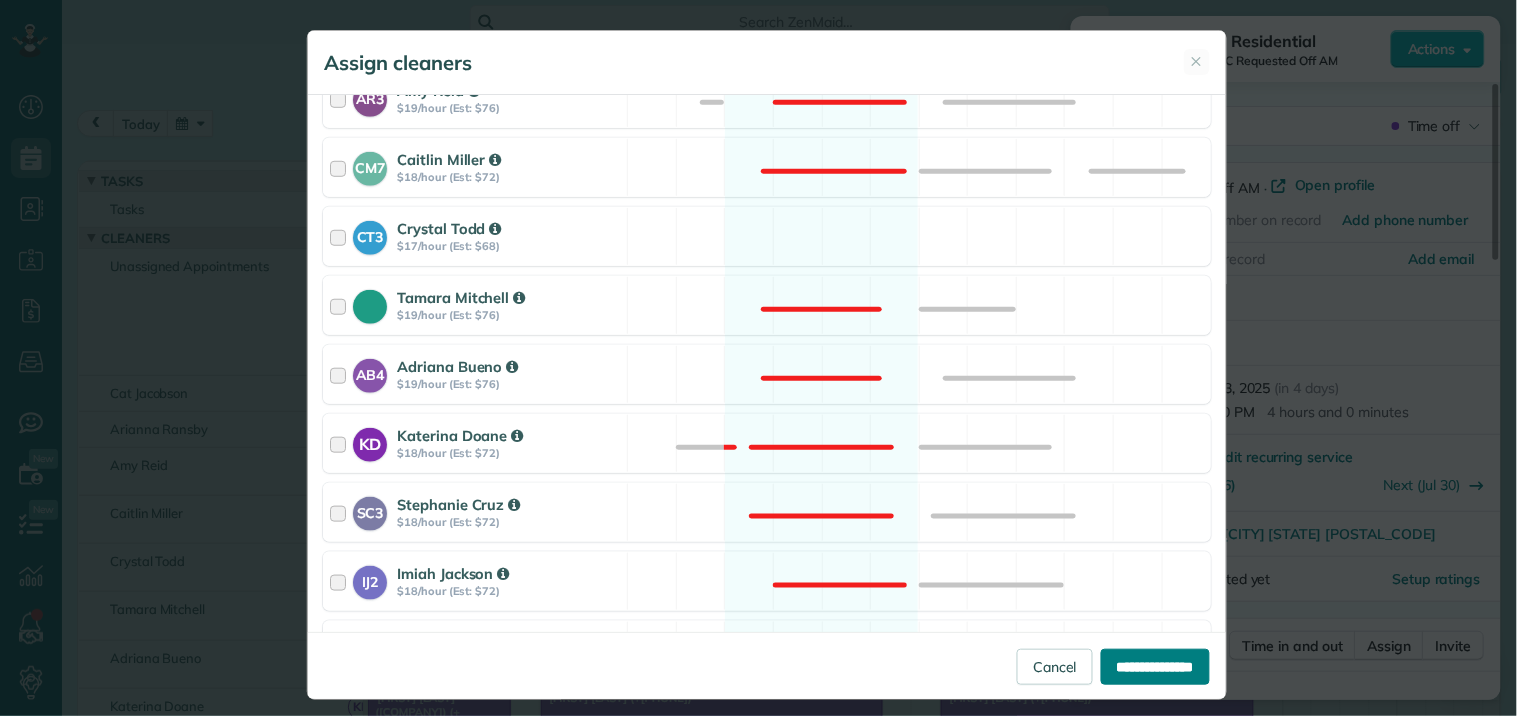 click on "**********" at bounding box center [1155, 667] 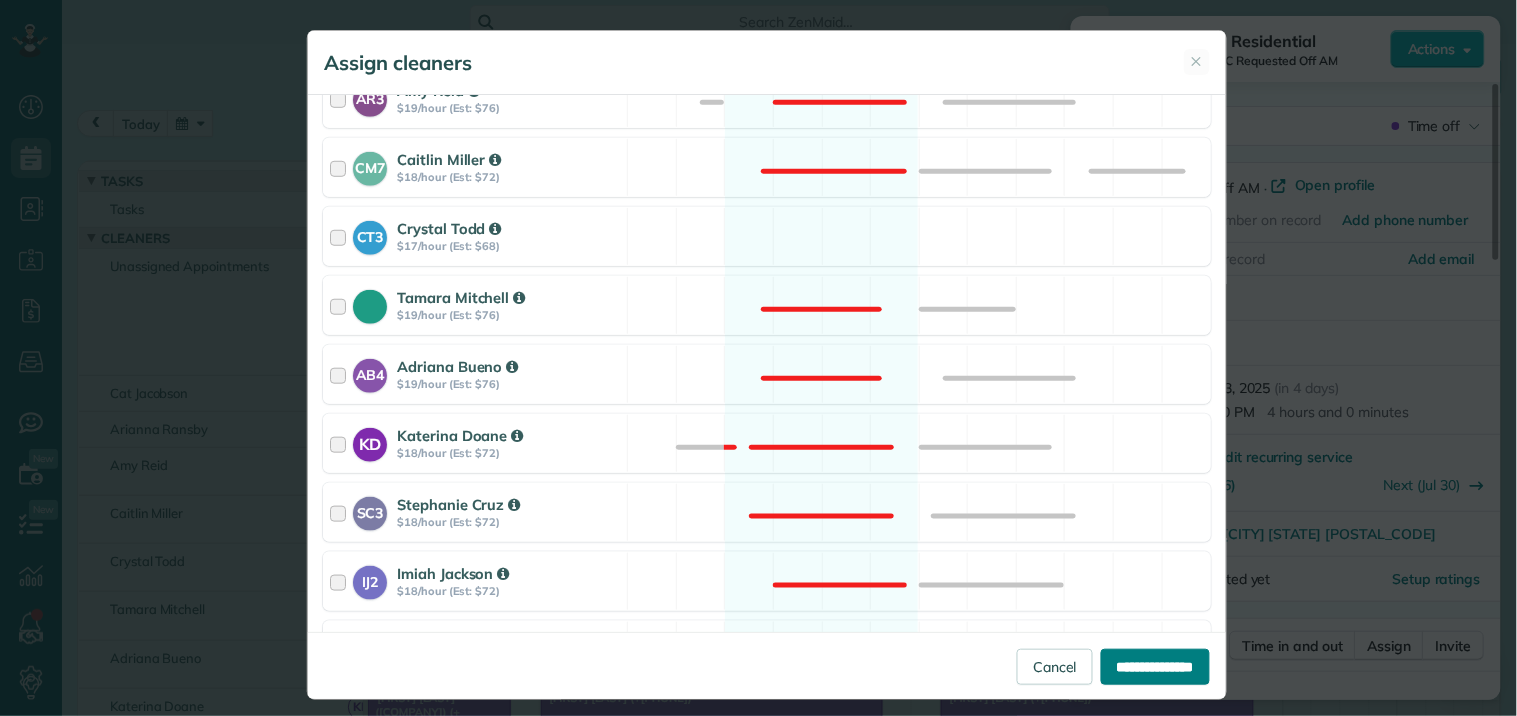 type on "**********" 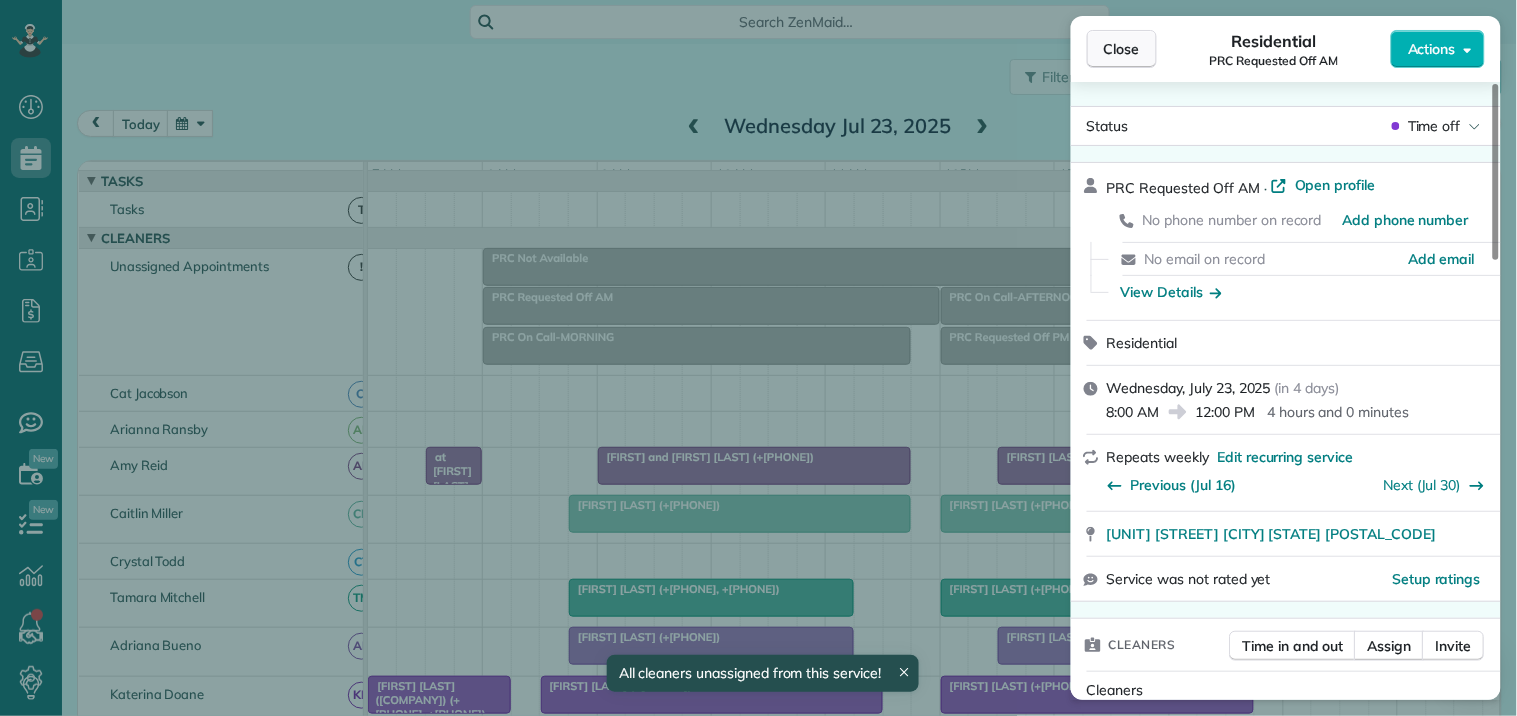 click on "Close" at bounding box center (1122, 49) 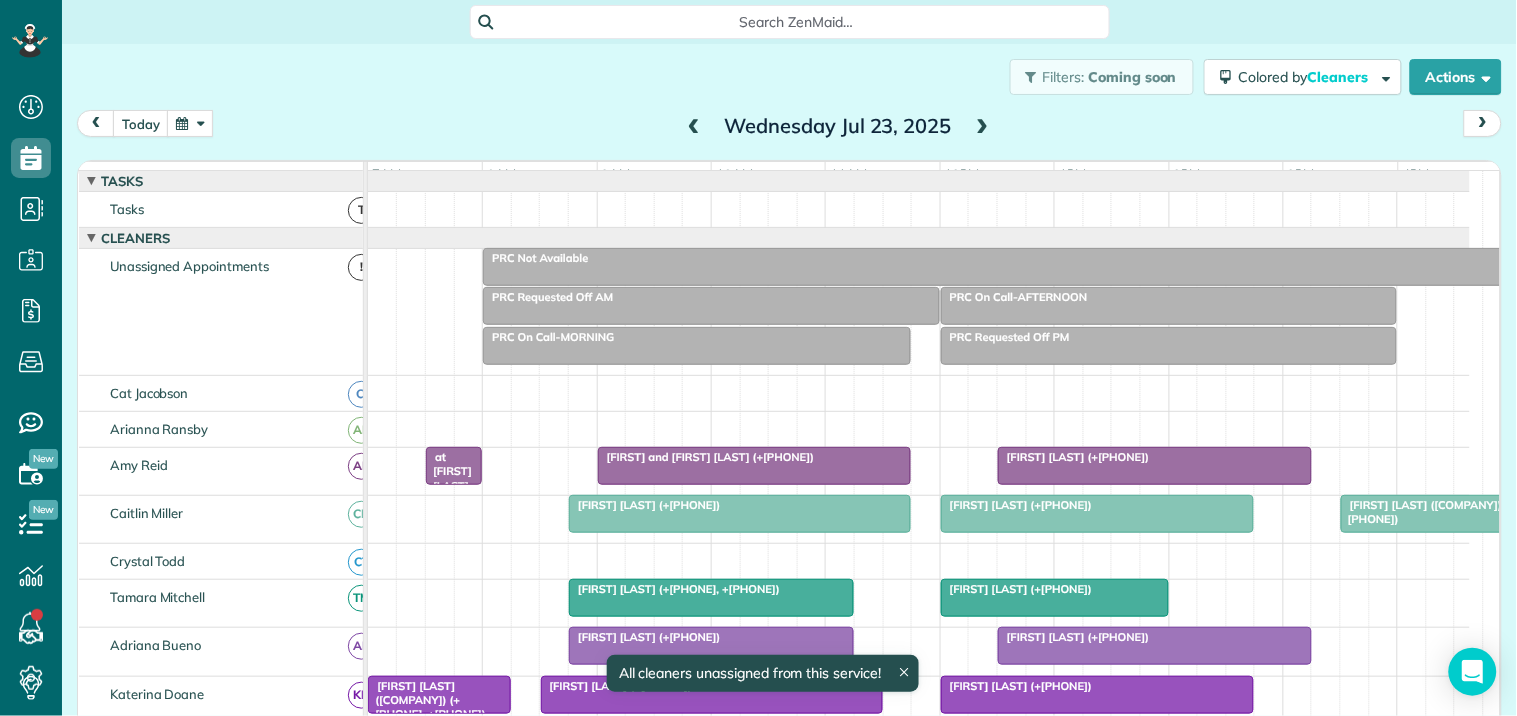 click at bounding box center [997, 267] 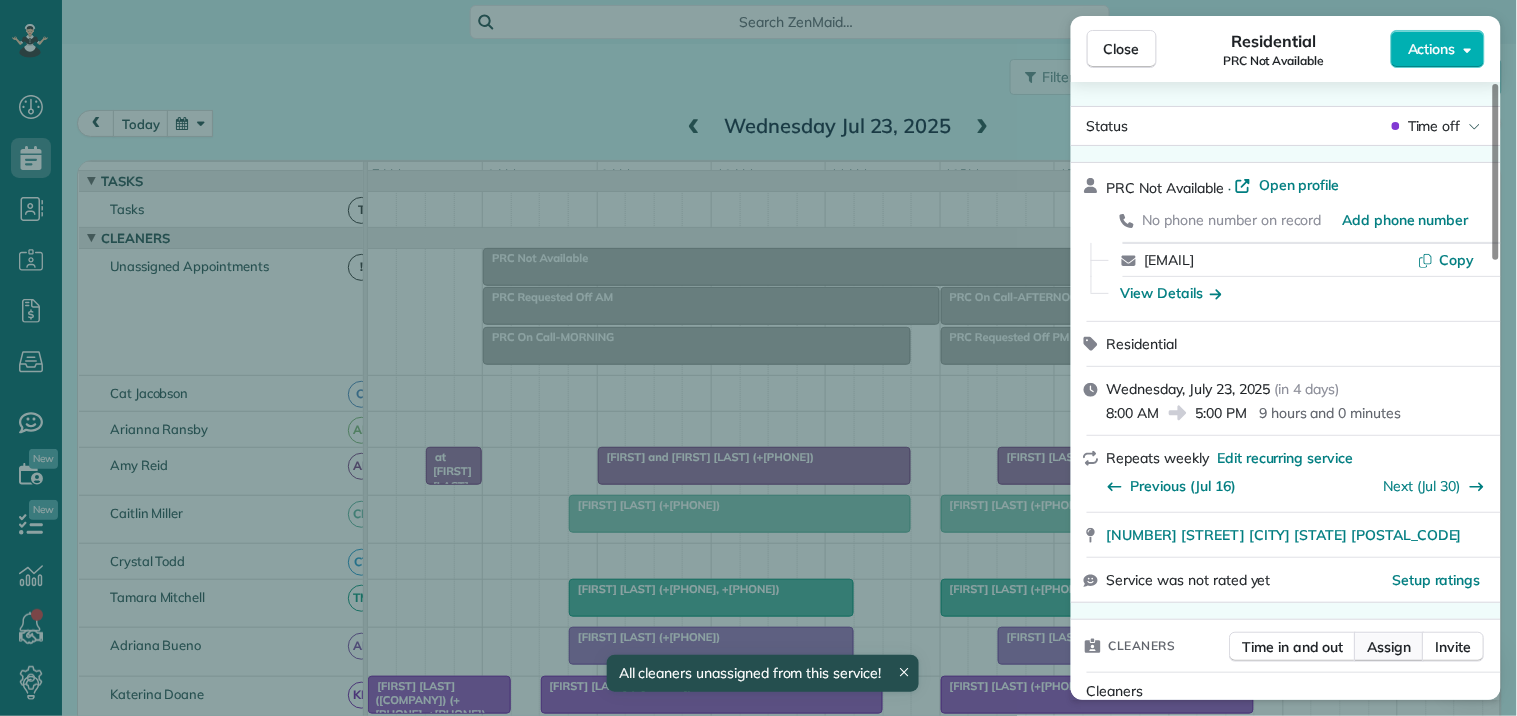 click on "Assign" at bounding box center [1390, 647] 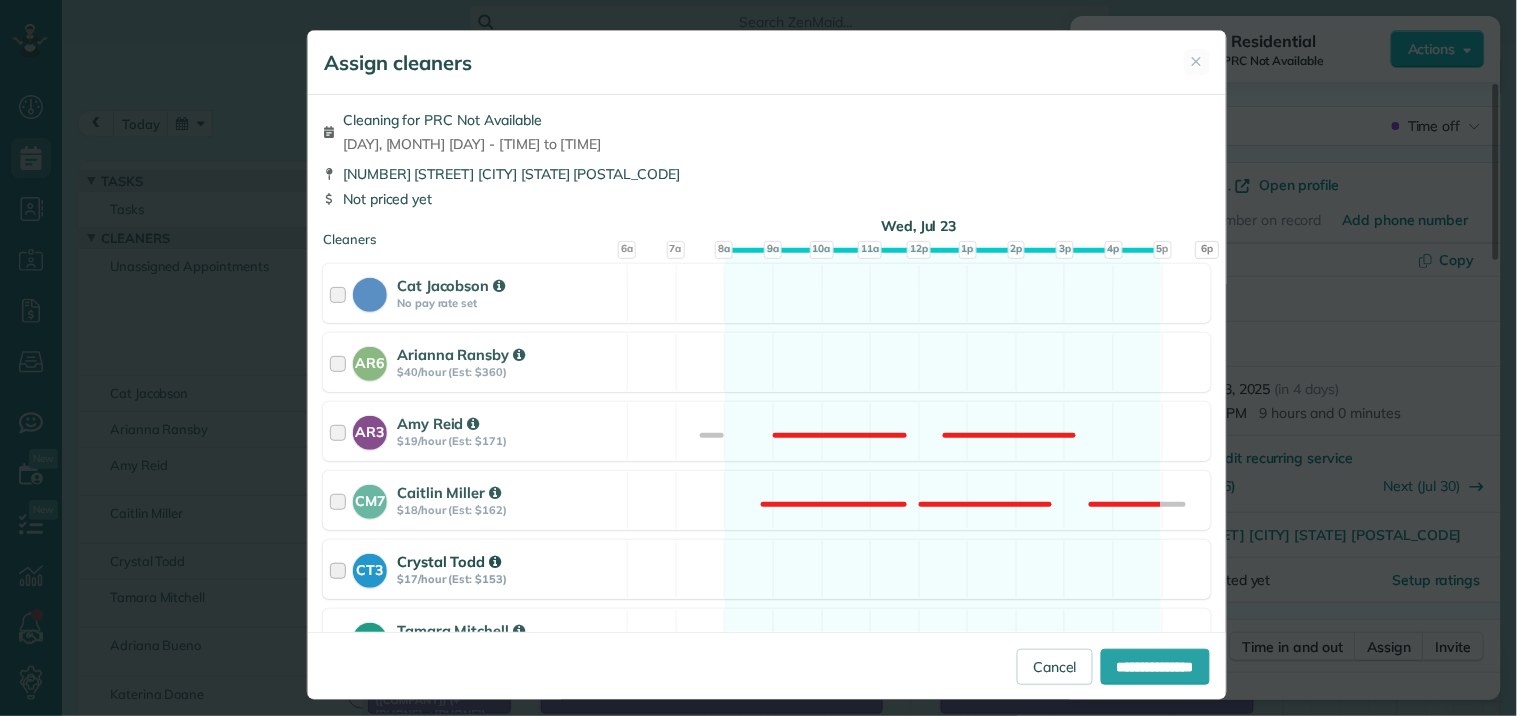 click on "[FIRST] [LAST]
$[PRICE]/hour (Est: $[PRICE])
Available" at bounding box center (767, 569) 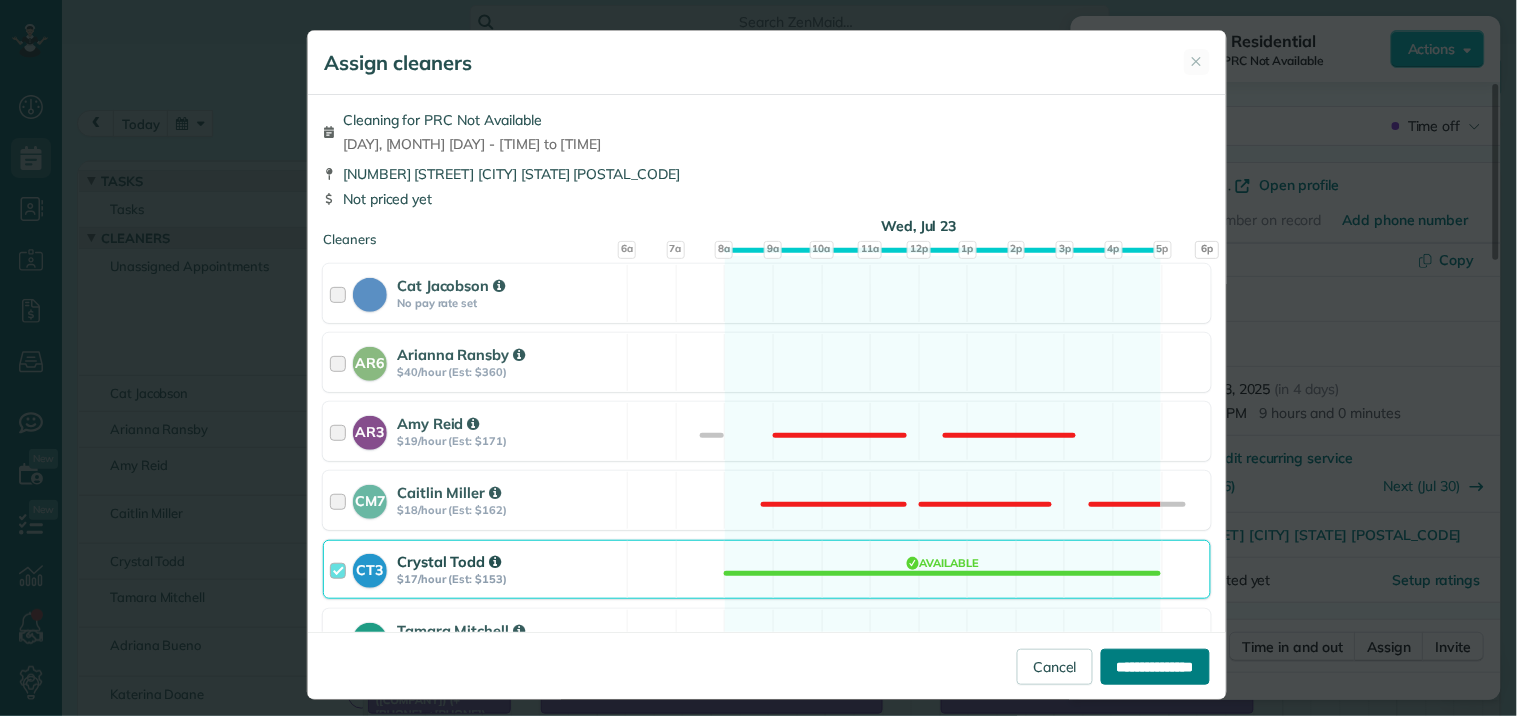 click on "**********" at bounding box center [1155, 667] 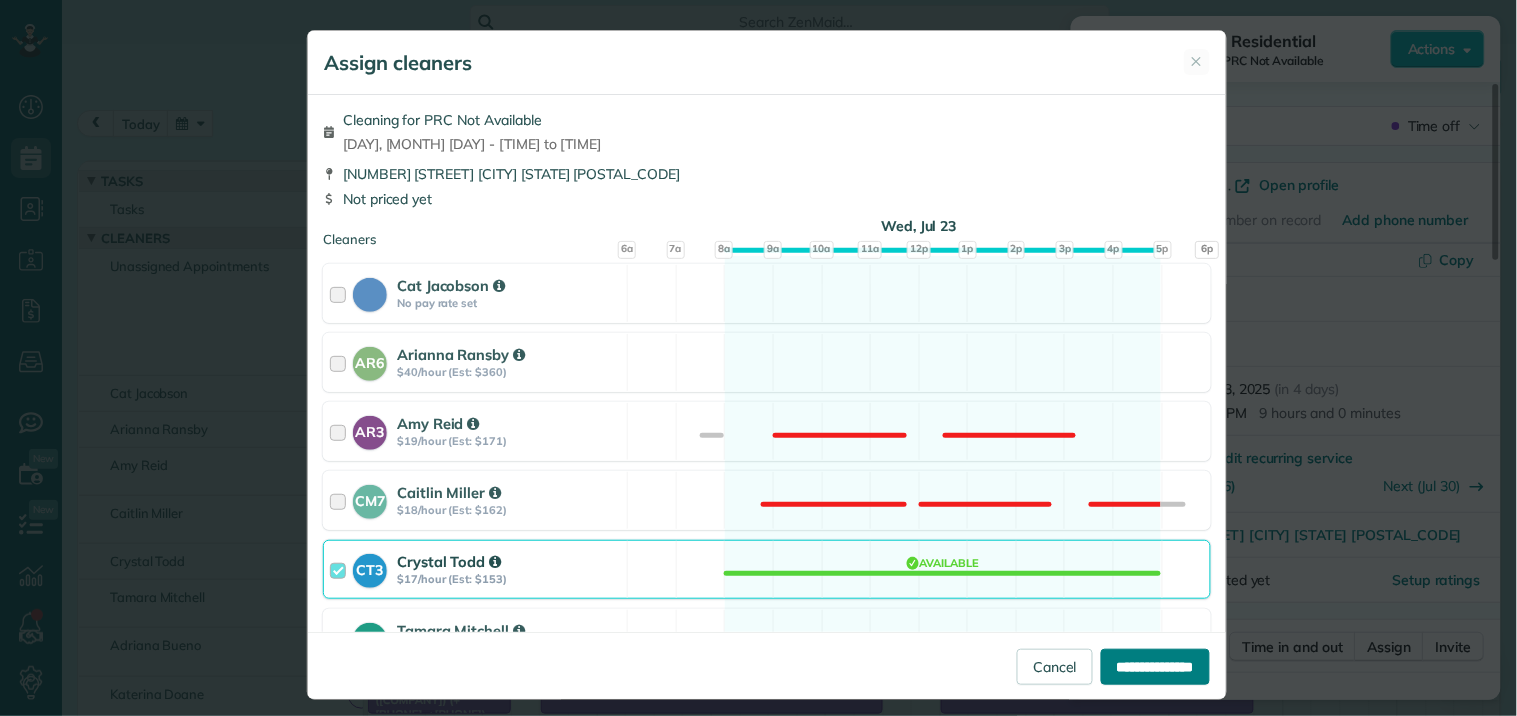 type on "**********" 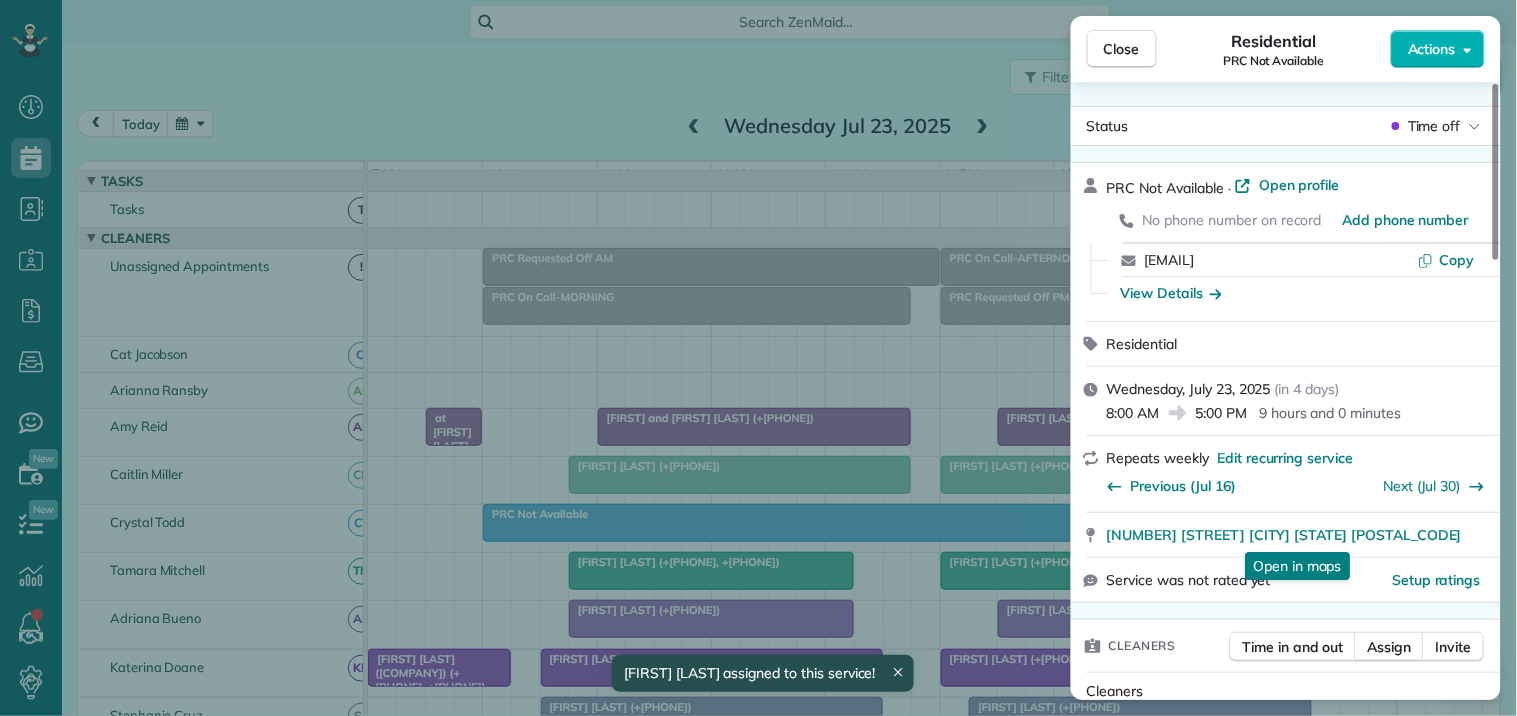 drag, startPoint x: 1148, startPoint y: 43, endPoint x: 1092, endPoint y: 67, distance: 60.926186 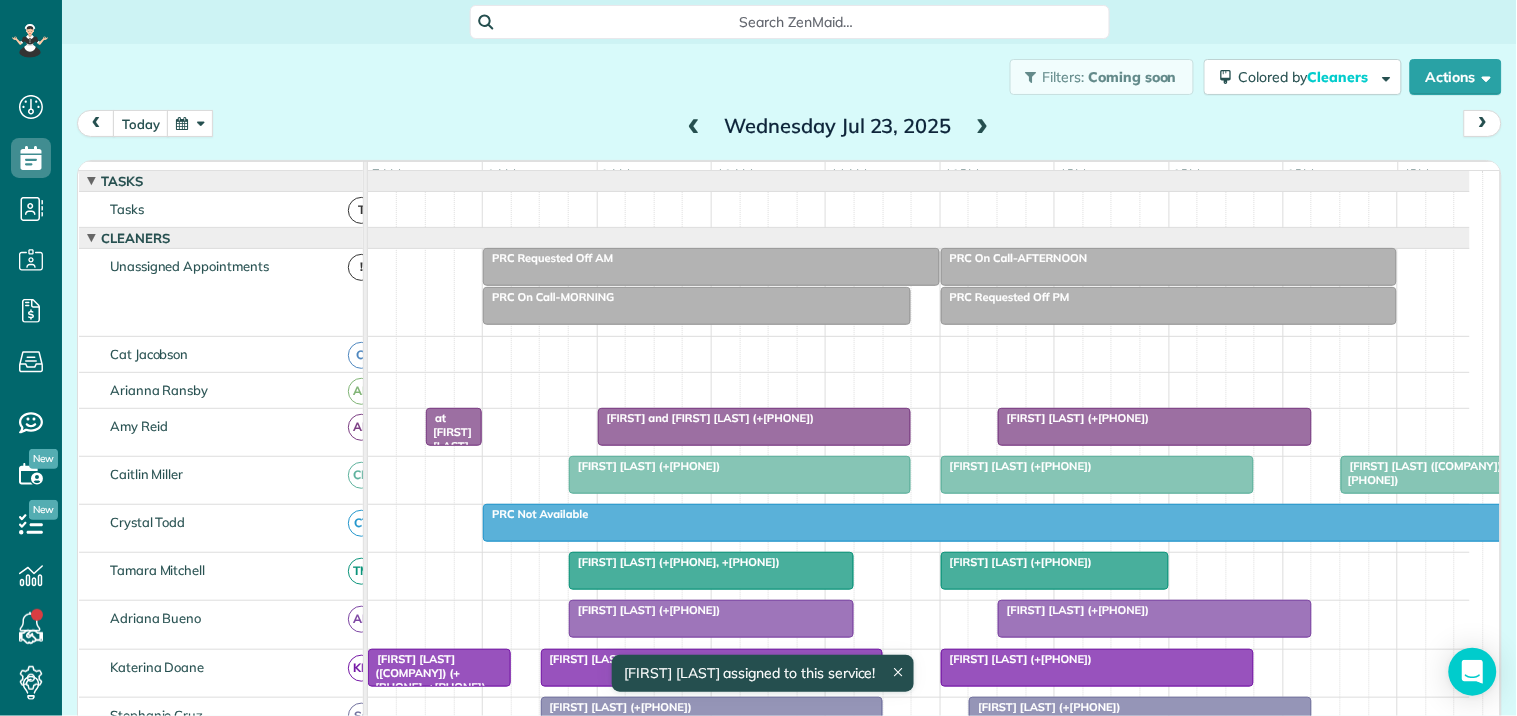 click at bounding box center (983, 127) 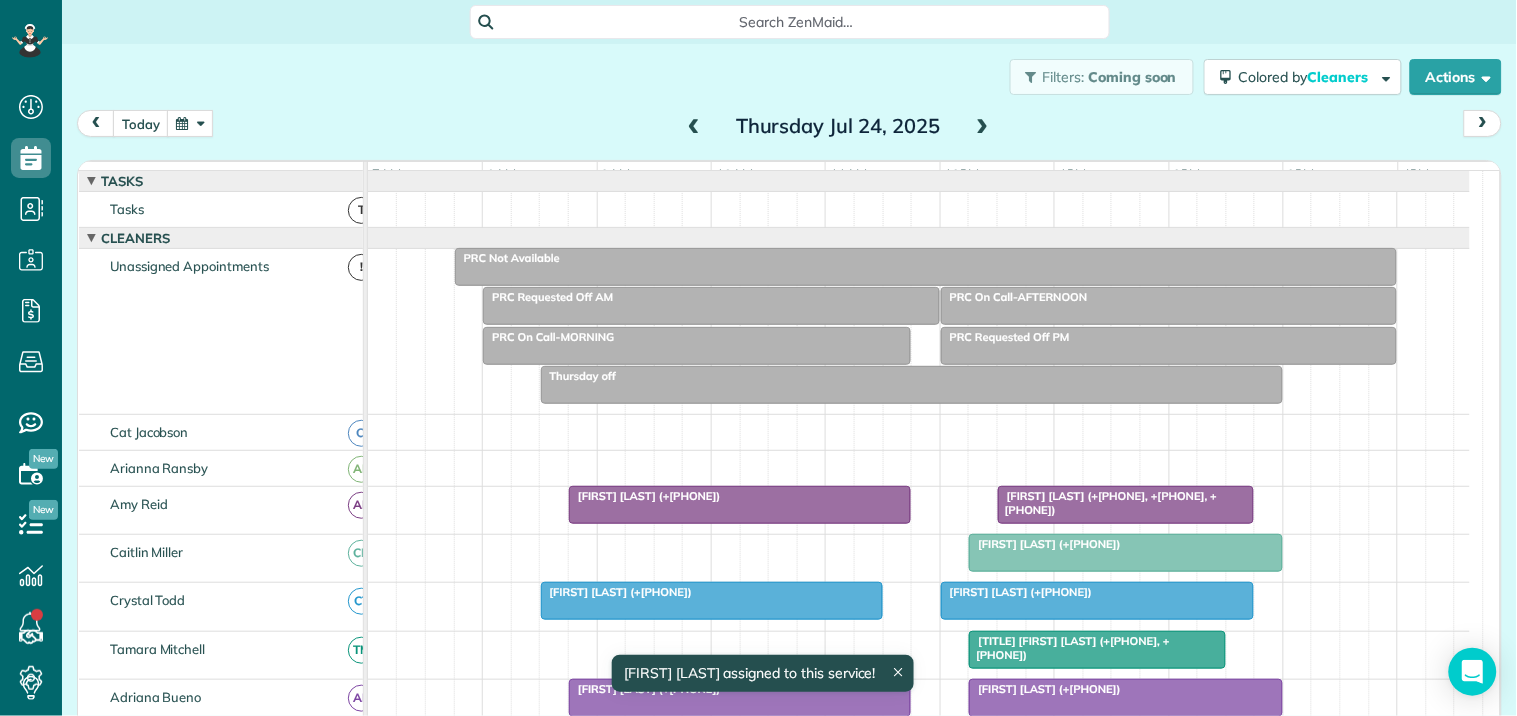 click at bounding box center (983, 127) 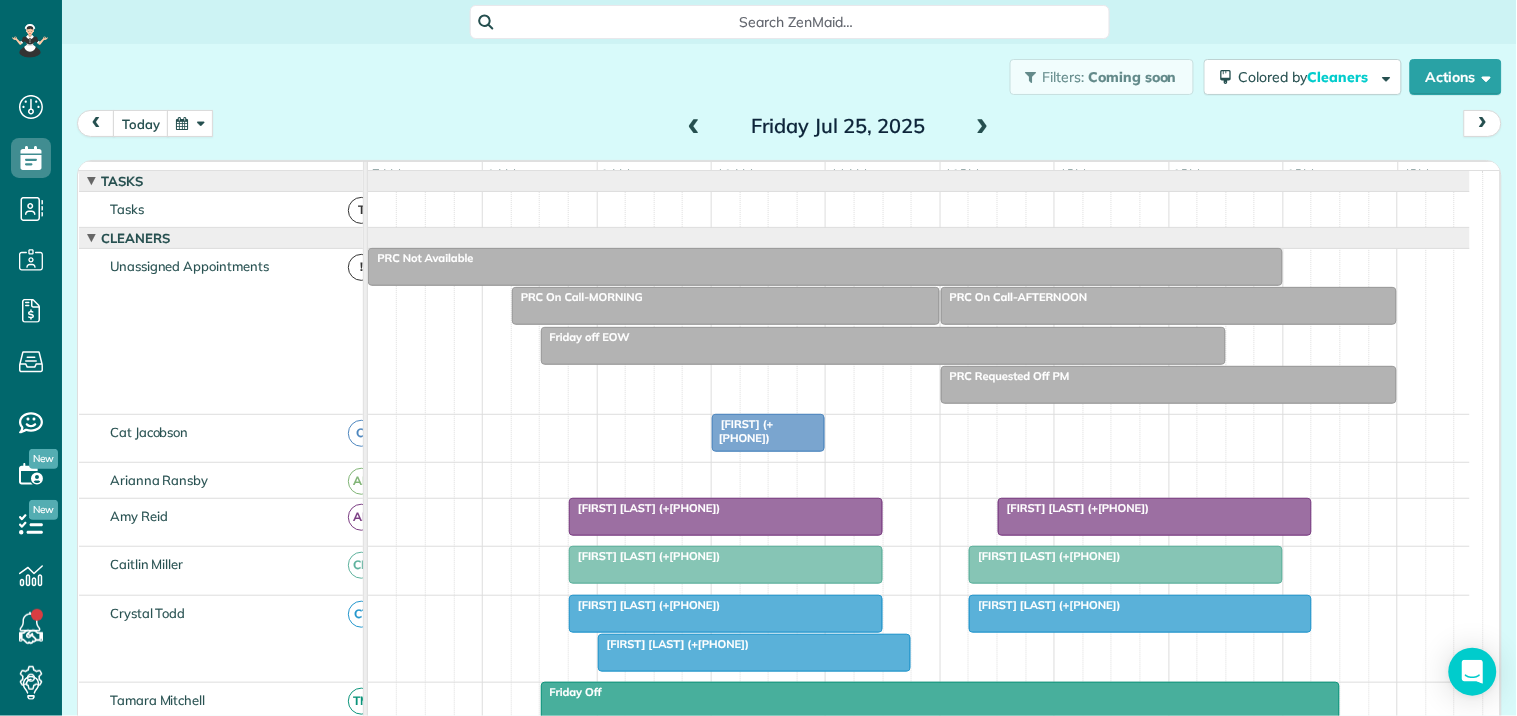 scroll, scrollTop: 444, scrollLeft: 0, axis: vertical 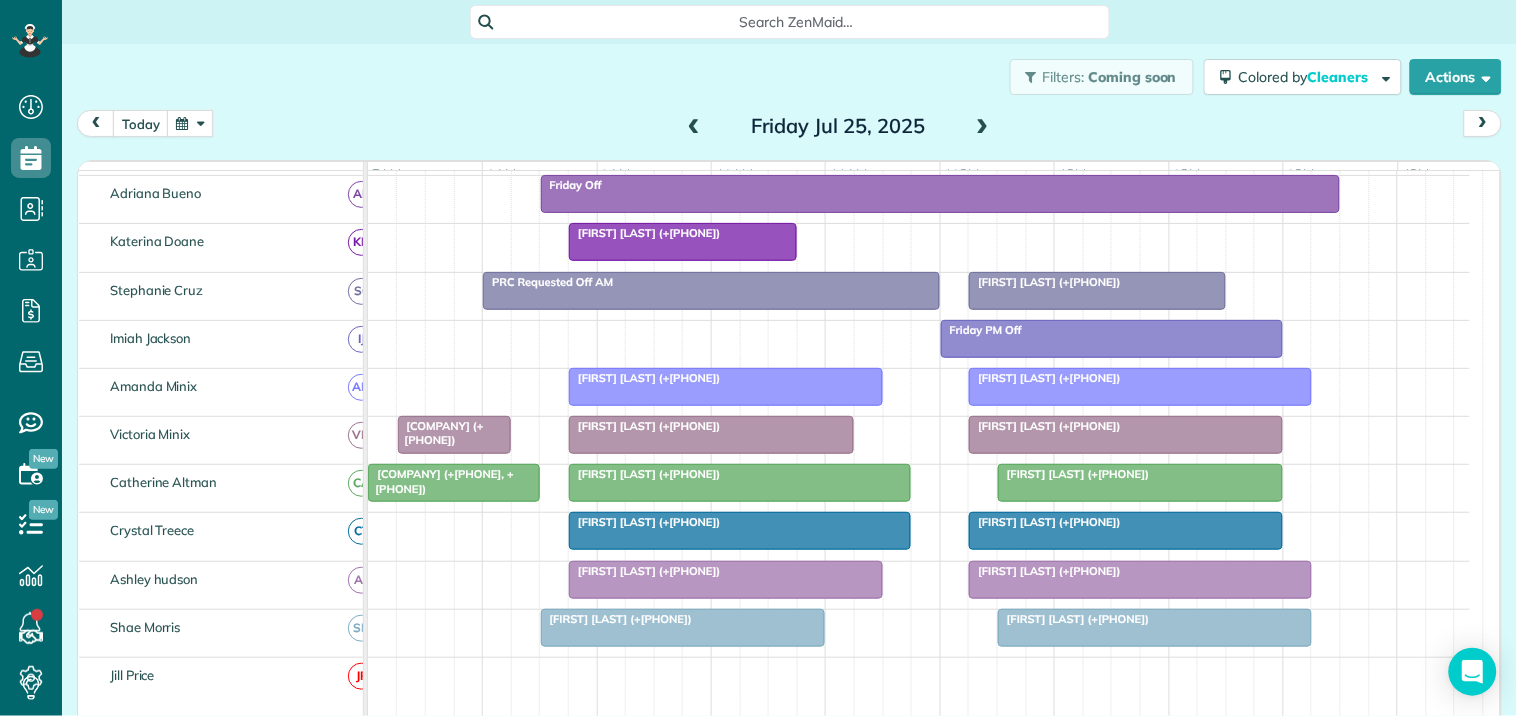 click on "[FIRST] [LAST] (+[PHONE])" at bounding box center (645, 378) 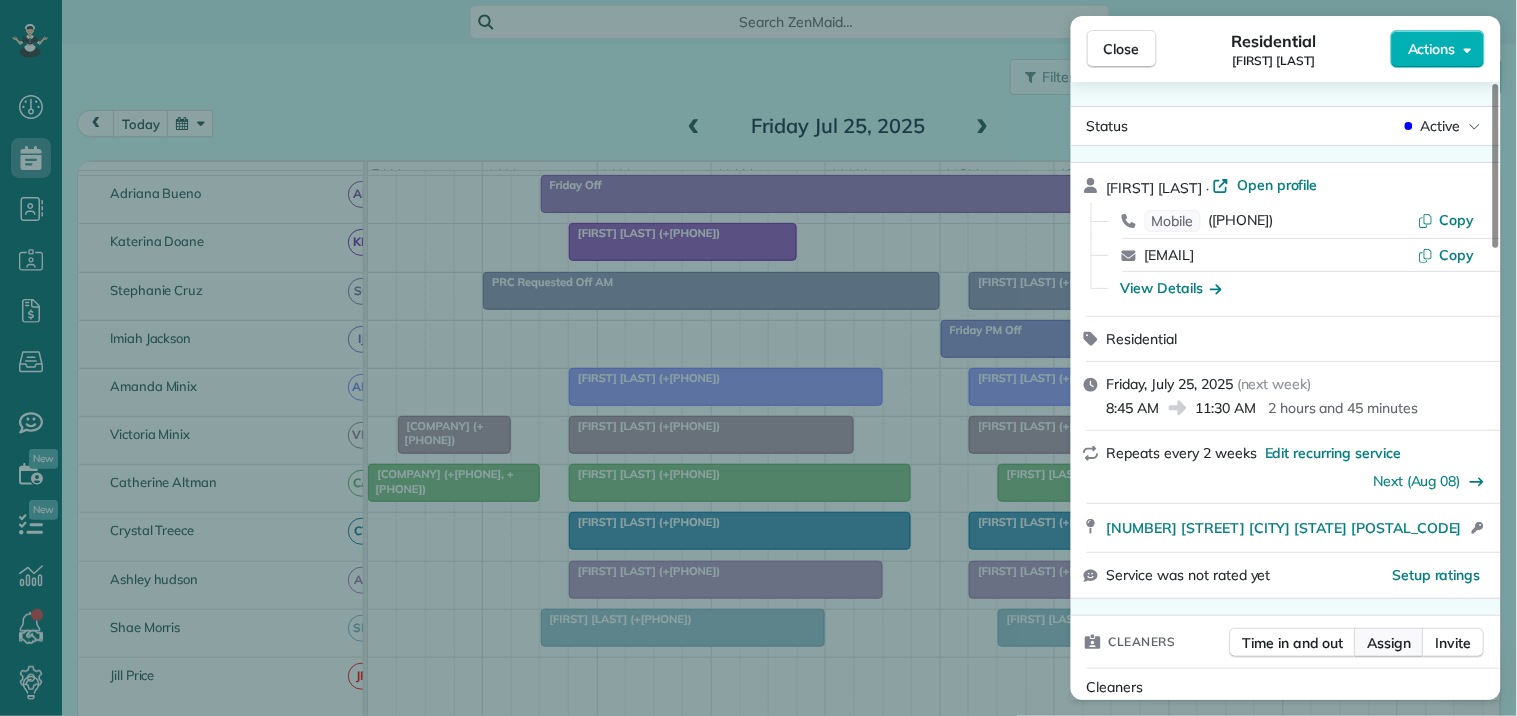 click on "Assign" at bounding box center (1390, 643) 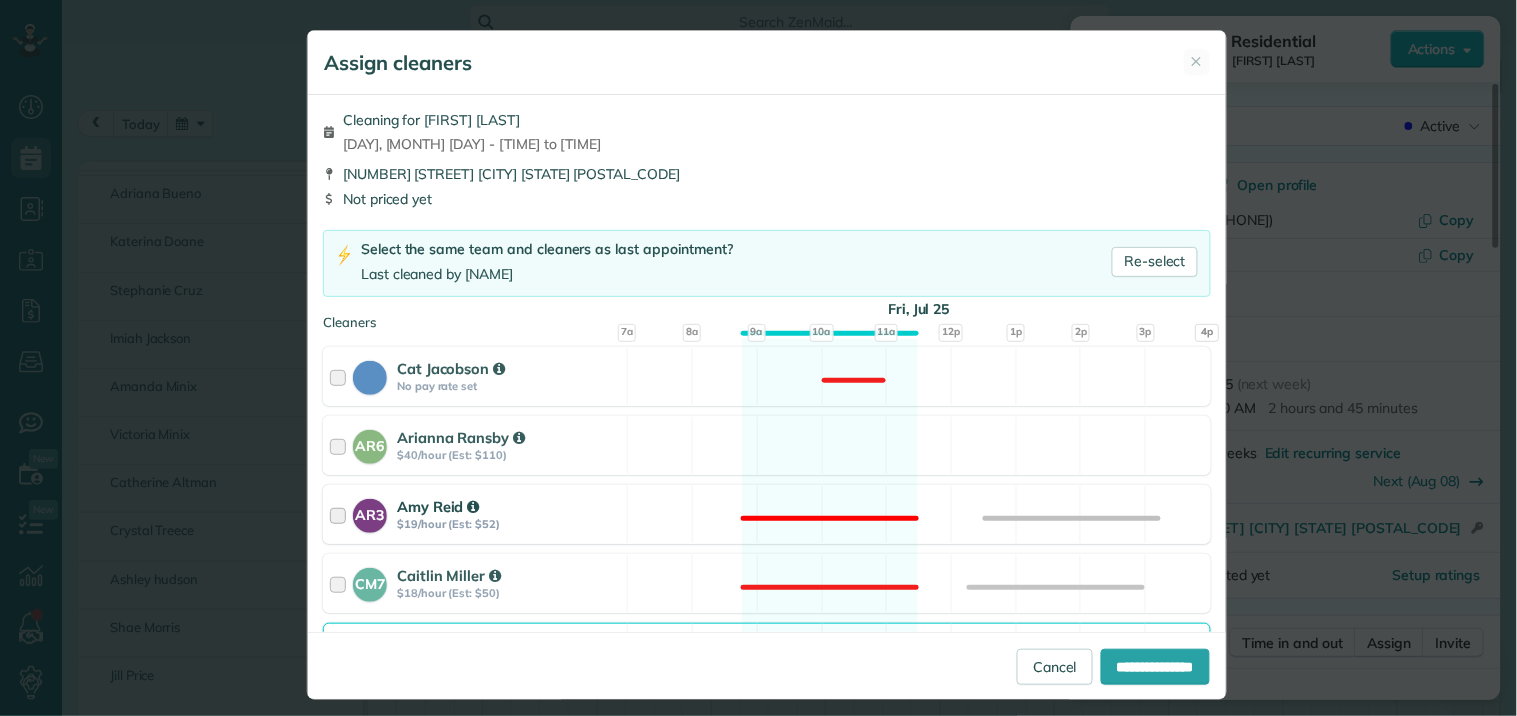 scroll, scrollTop: 333, scrollLeft: 0, axis: vertical 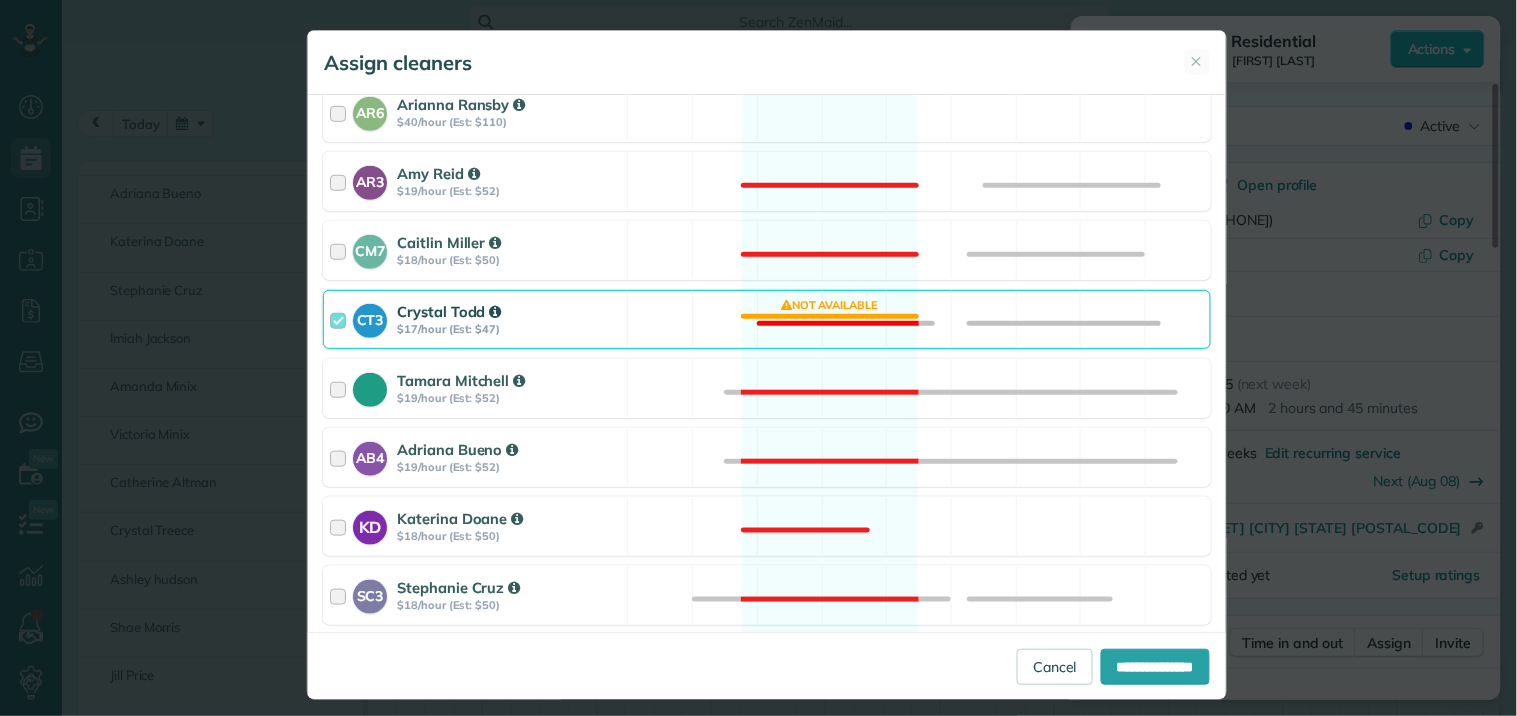 click on "[FIRST] [LAST]
$[PRICE]/hour (Est: $[PRICE])
Not available" at bounding box center [767, 319] 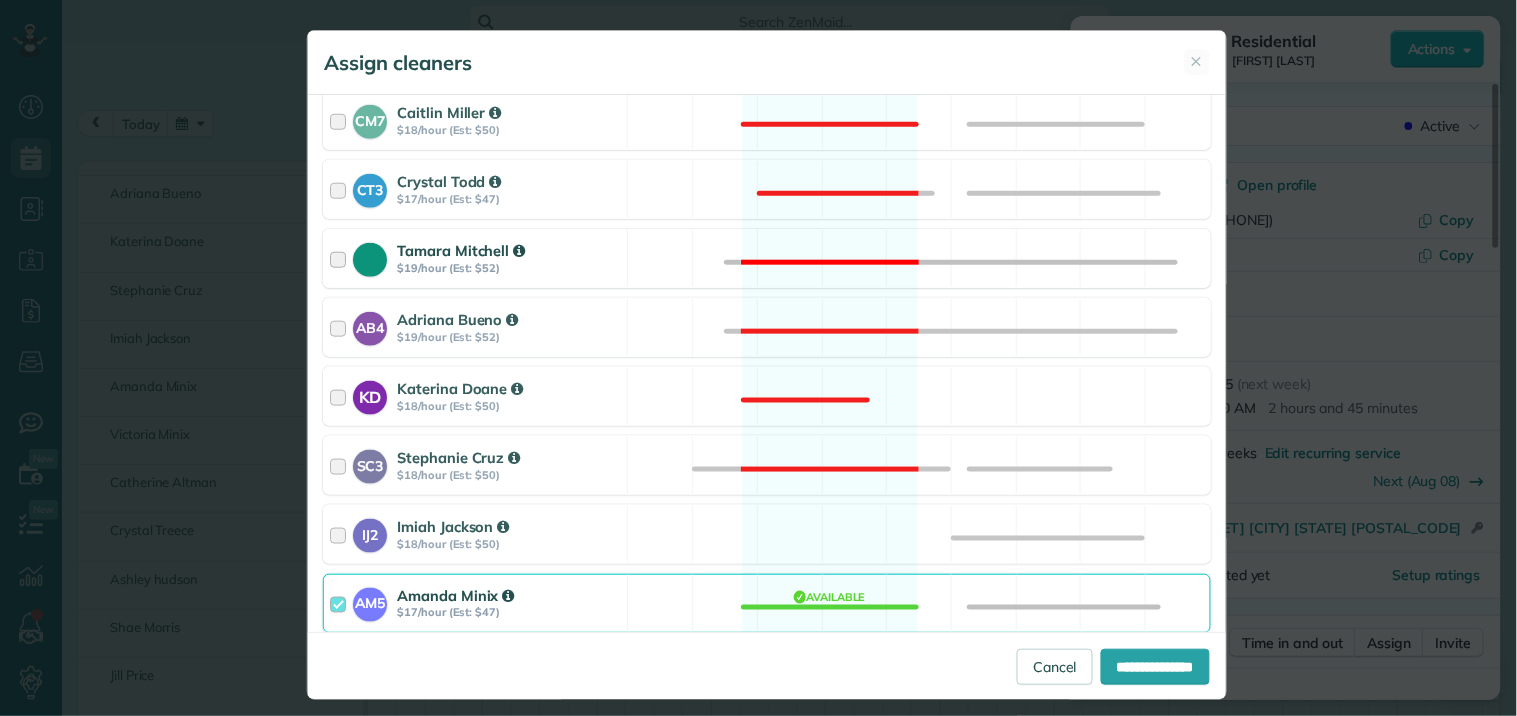 scroll, scrollTop: 666, scrollLeft: 0, axis: vertical 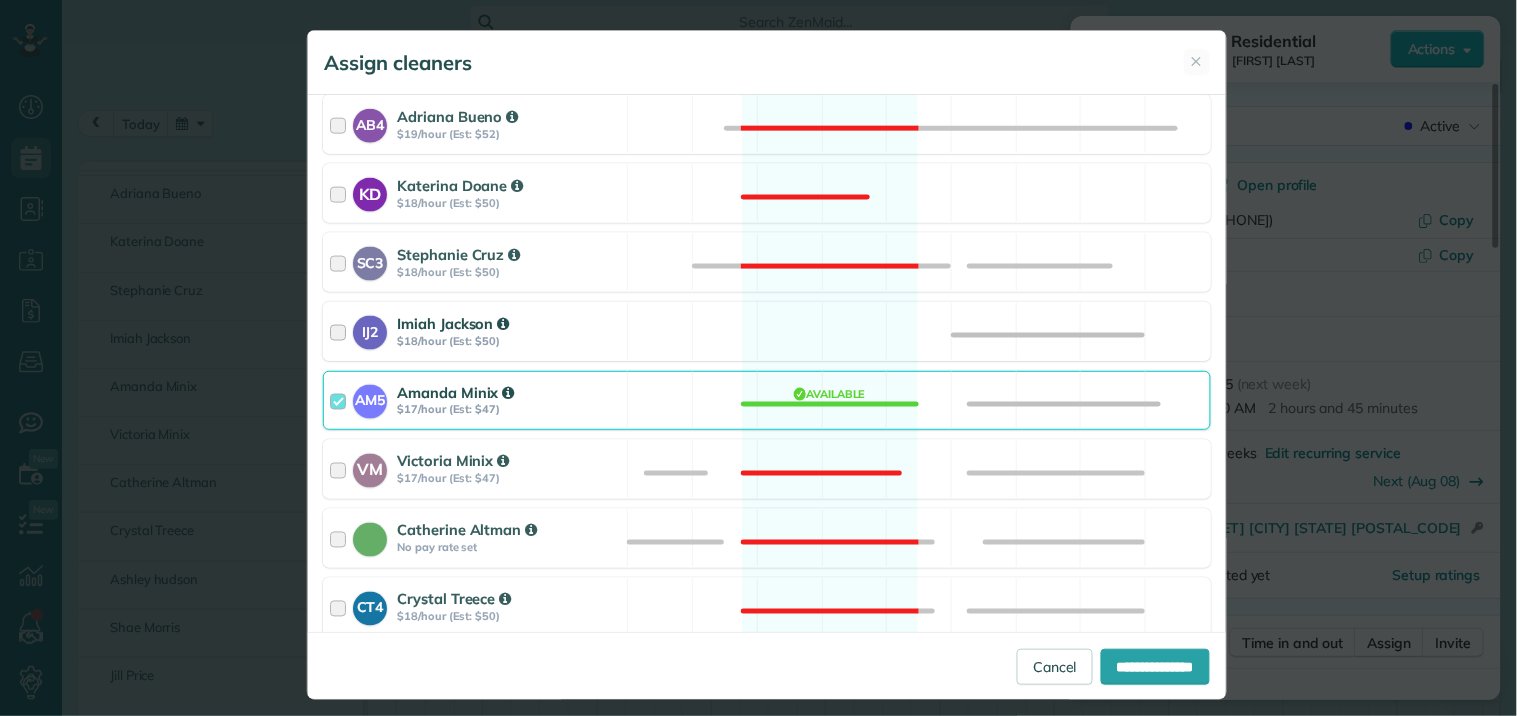 click on "[FIRST] [LAST]
$[PRICE]/hour (Est: $[PRICE])
Available" at bounding box center [767, 331] 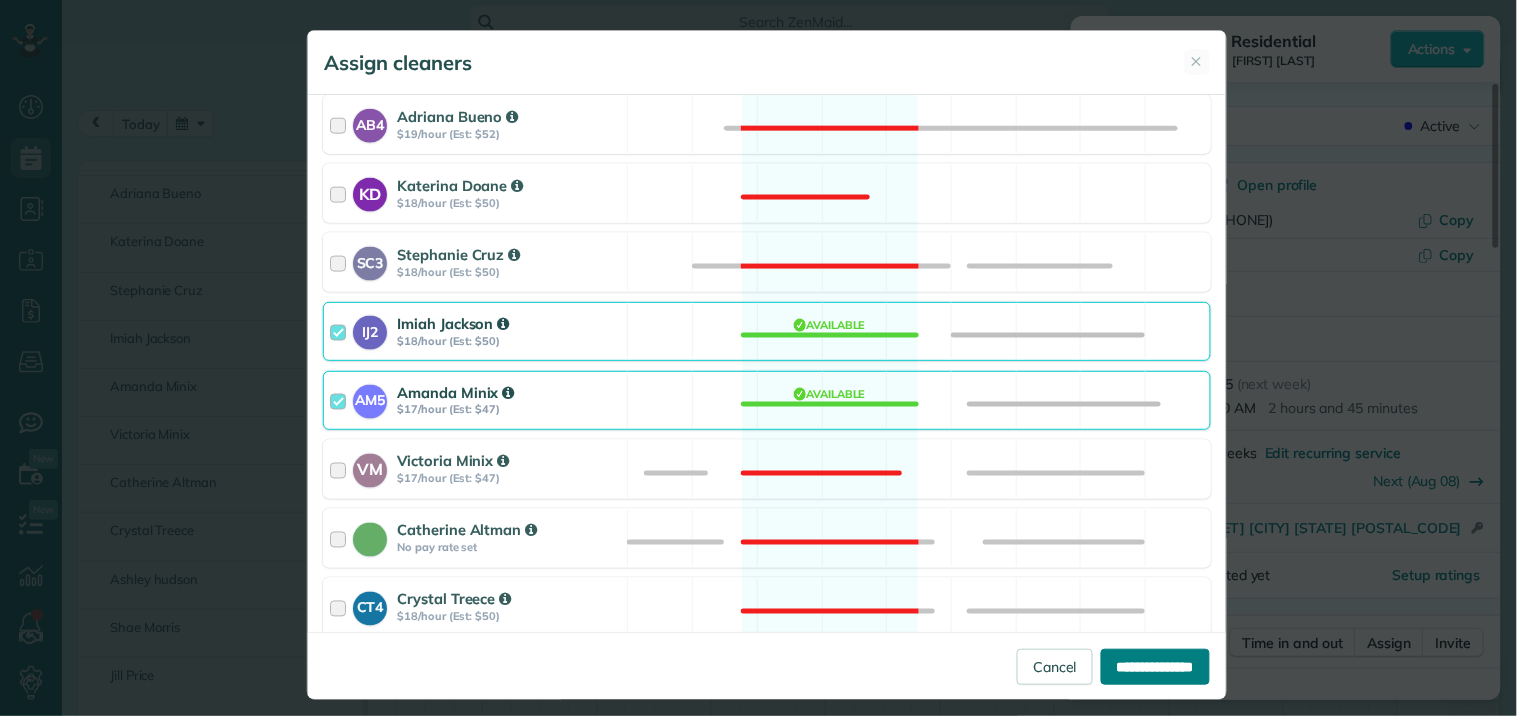 click on "**********" at bounding box center [1155, 667] 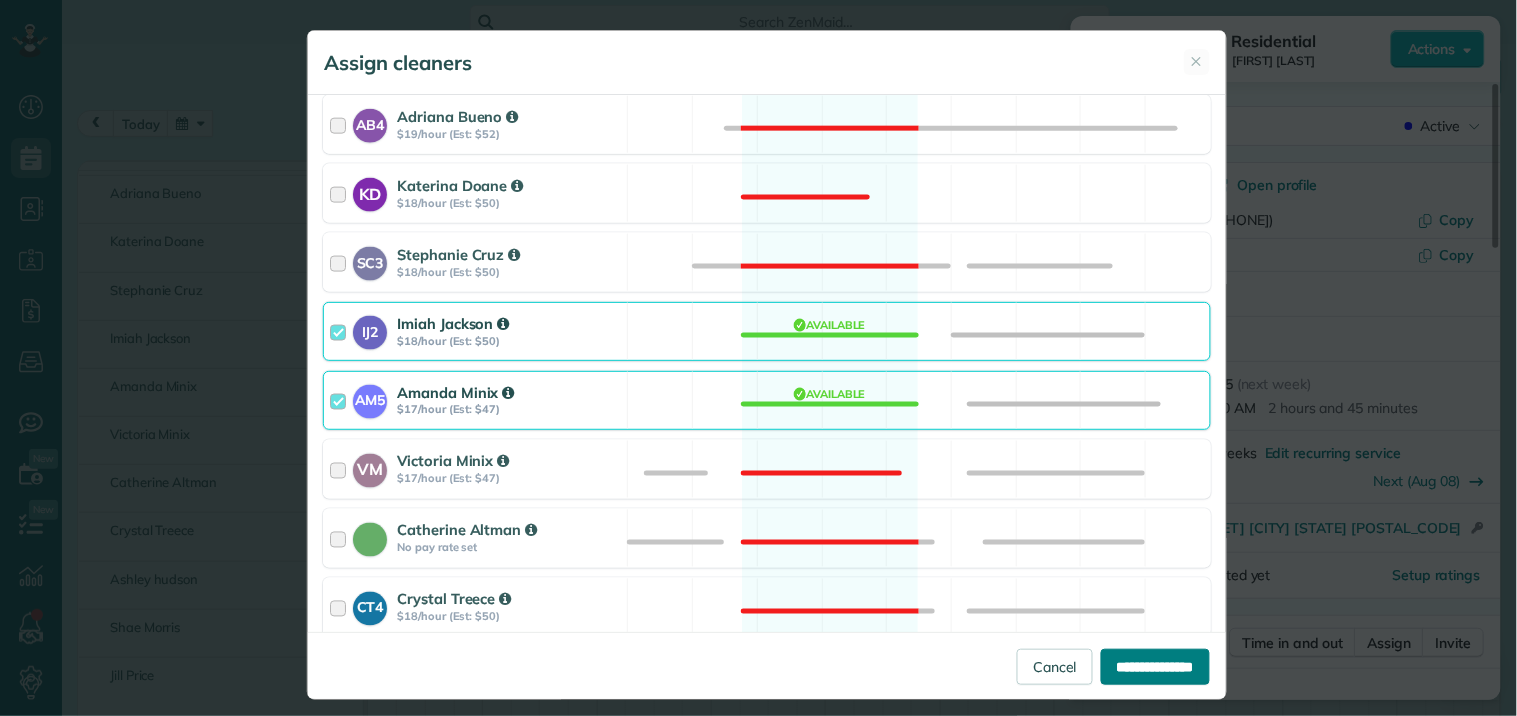 type on "**********" 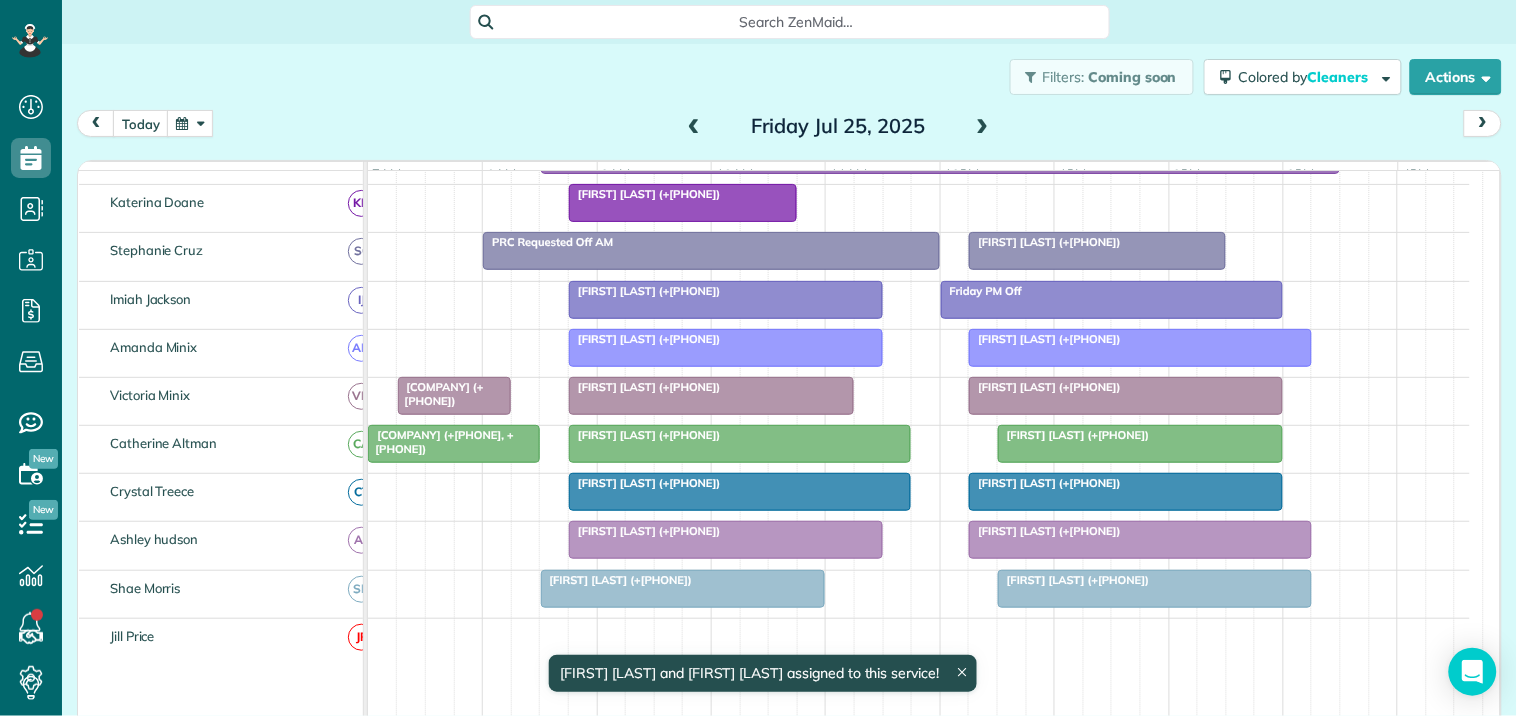 scroll, scrollTop: 516, scrollLeft: 0, axis: vertical 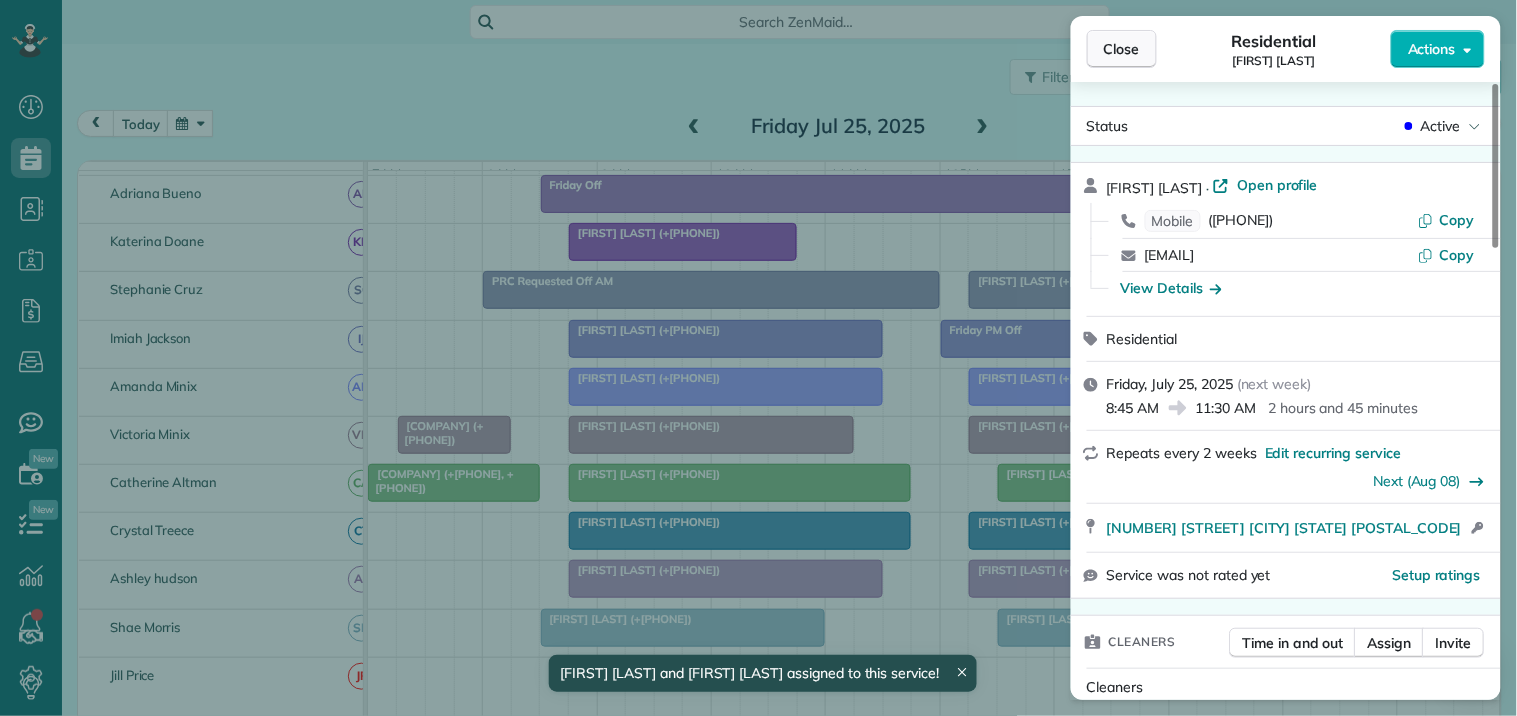 click on "Close" at bounding box center [1122, 49] 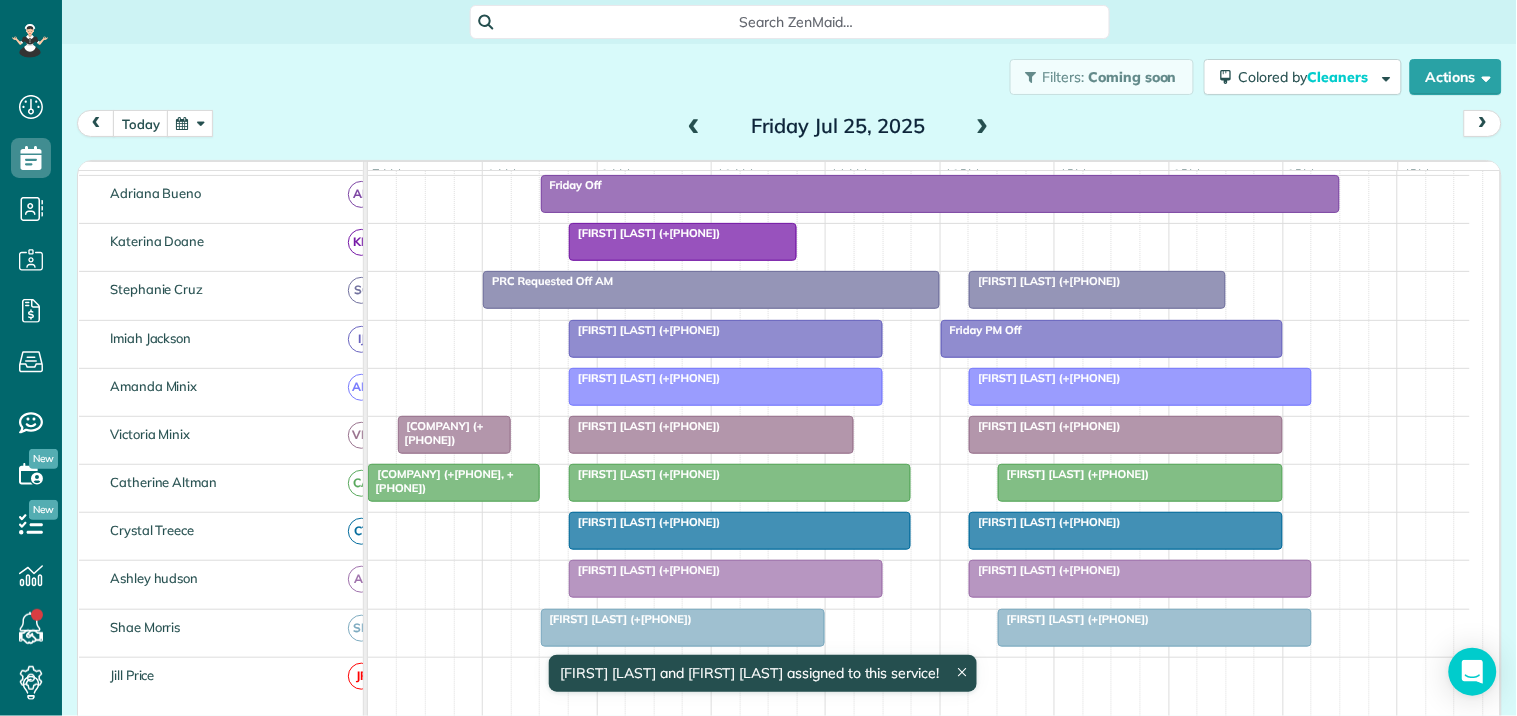 scroll, scrollTop: 428, scrollLeft: 0, axis: vertical 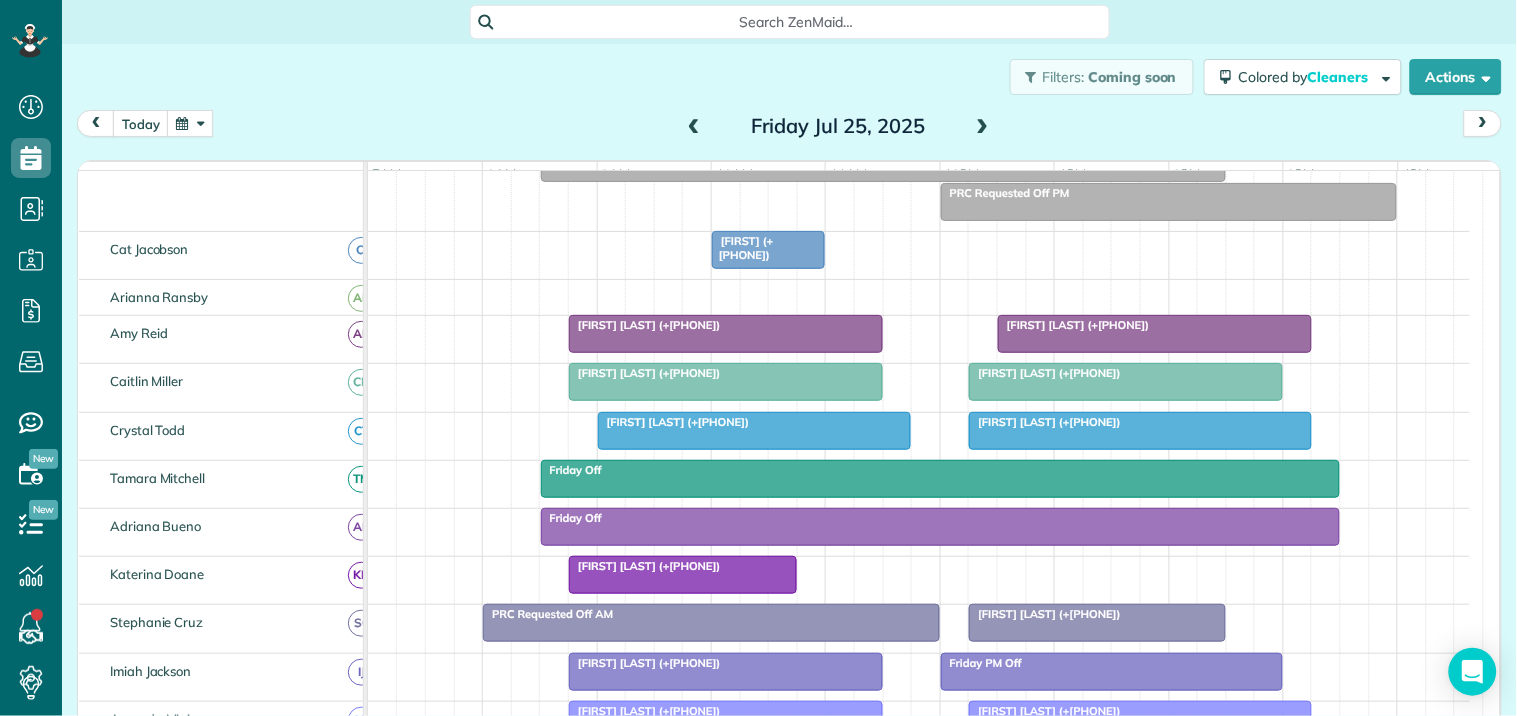 click at bounding box center [694, 127] 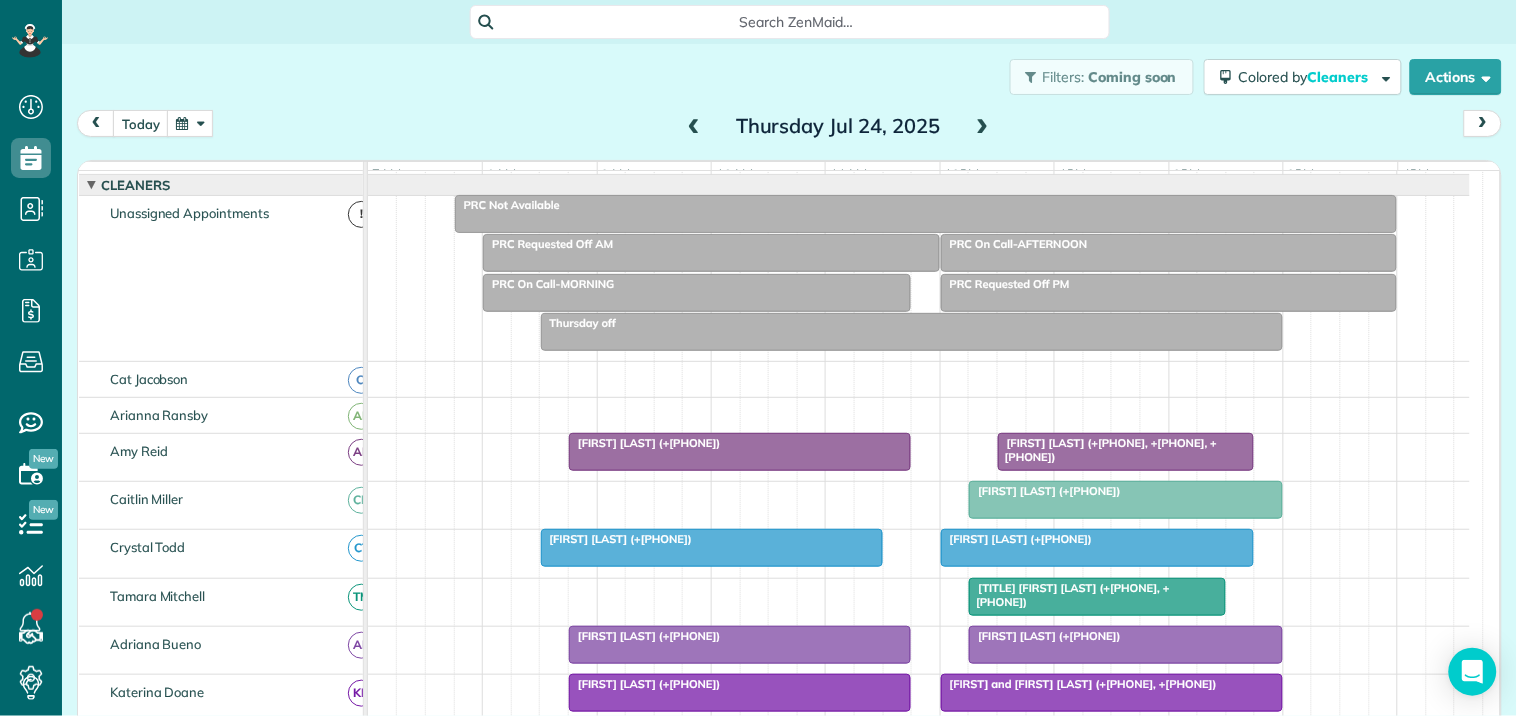 click at bounding box center [694, 127] 